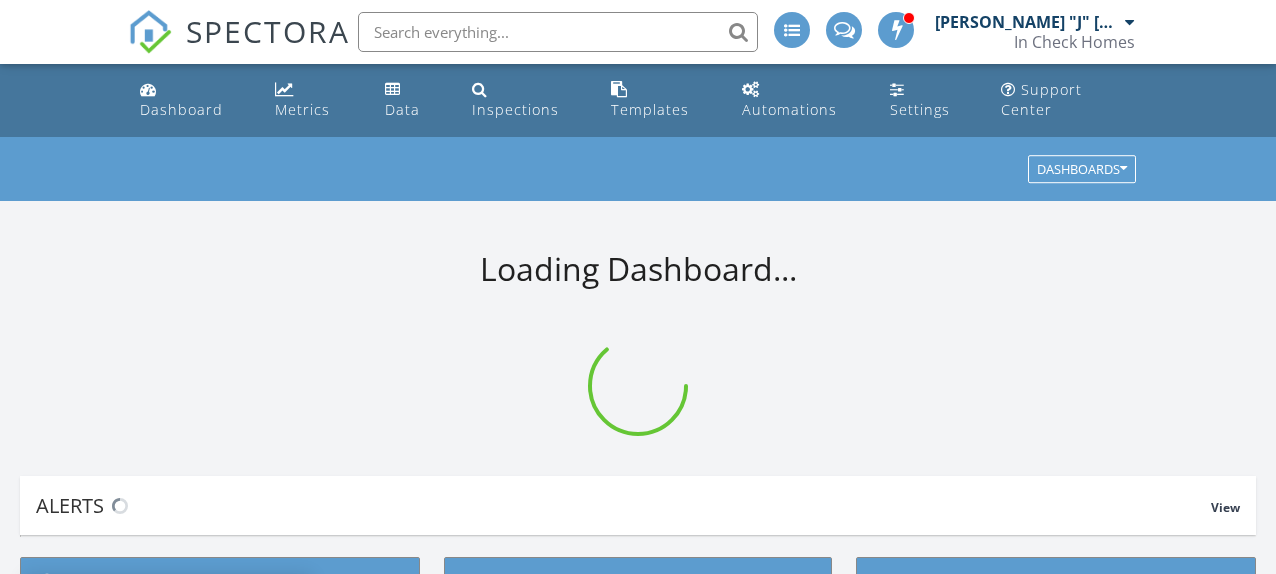 scroll, scrollTop: 0, scrollLeft: 0, axis: both 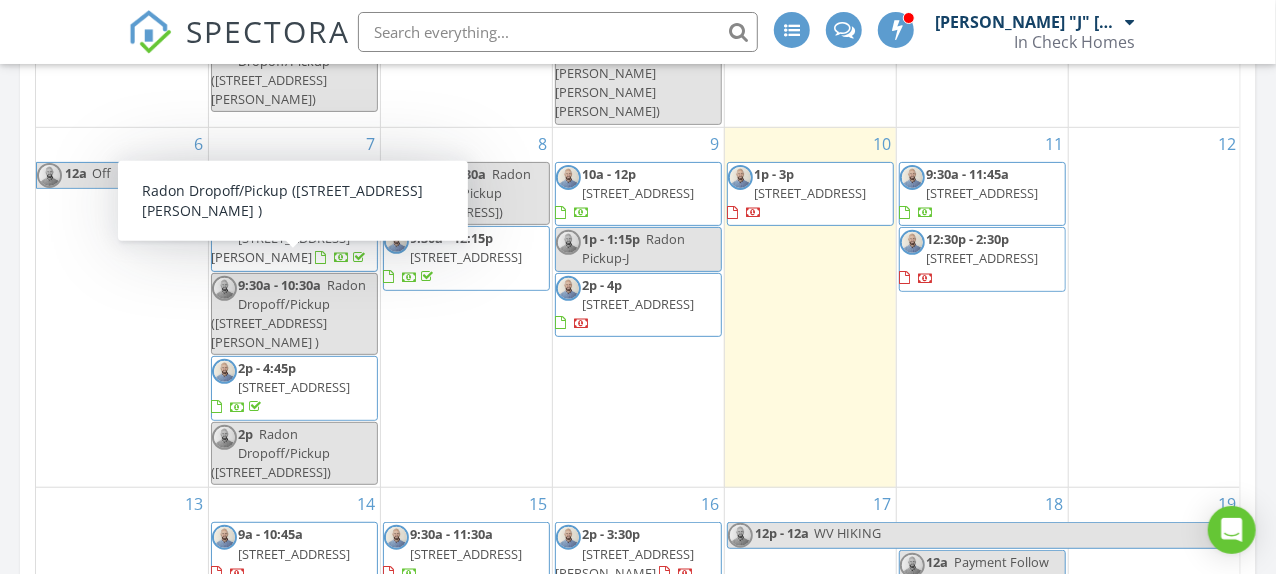click on "[STREET_ADDRESS][PERSON_NAME]" at bounding box center [281, 247] 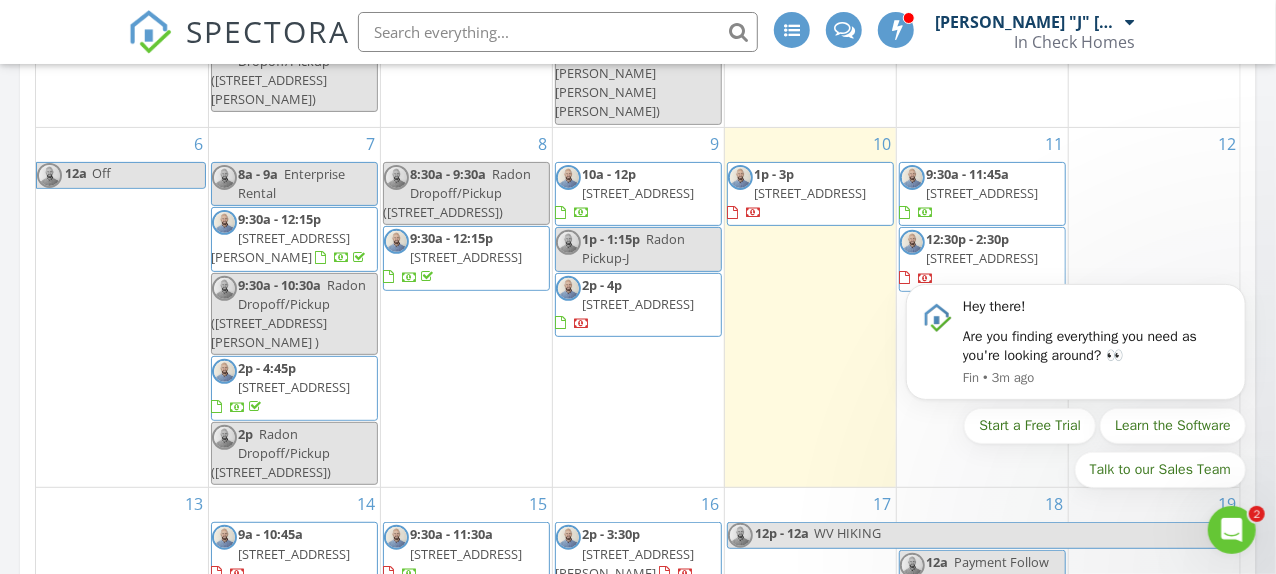 scroll, scrollTop: 0, scrollLeft: 0, axis: both 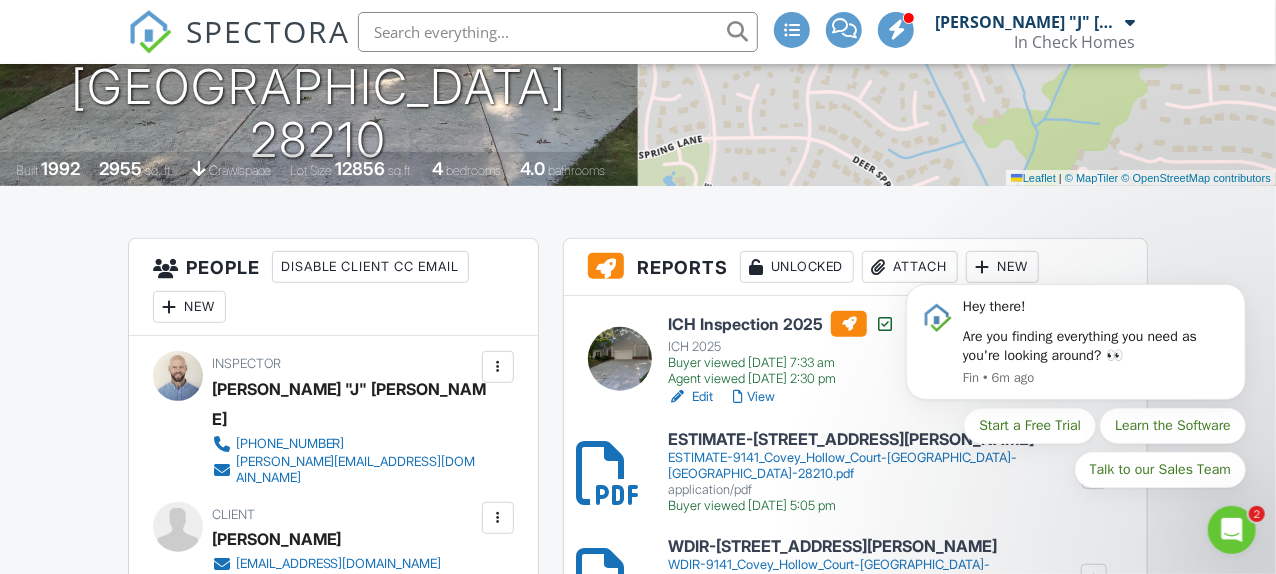 click 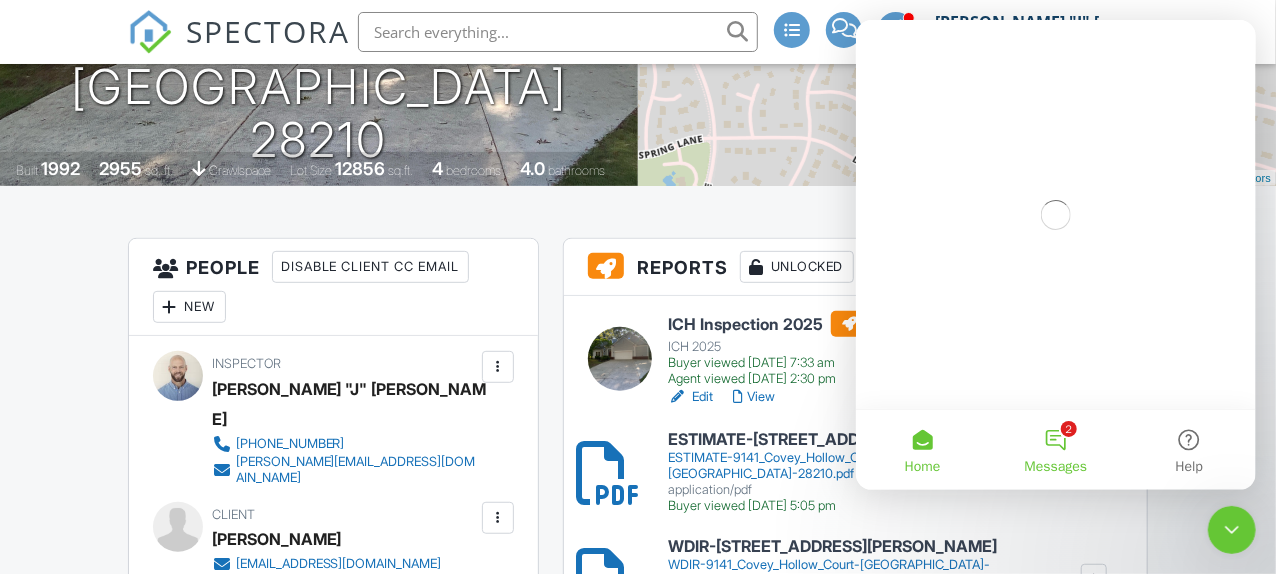 scroll, scrollTop: 0, scrollLeft: 0, axis: both 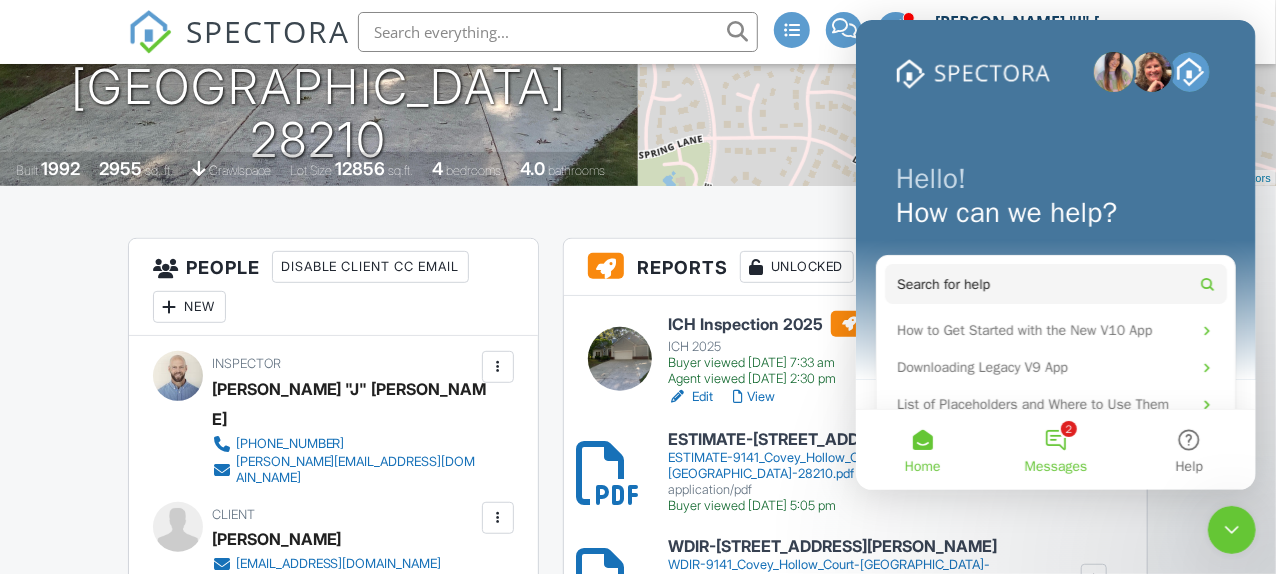 click on "2 Messages" at bounding box center [1054, 450] 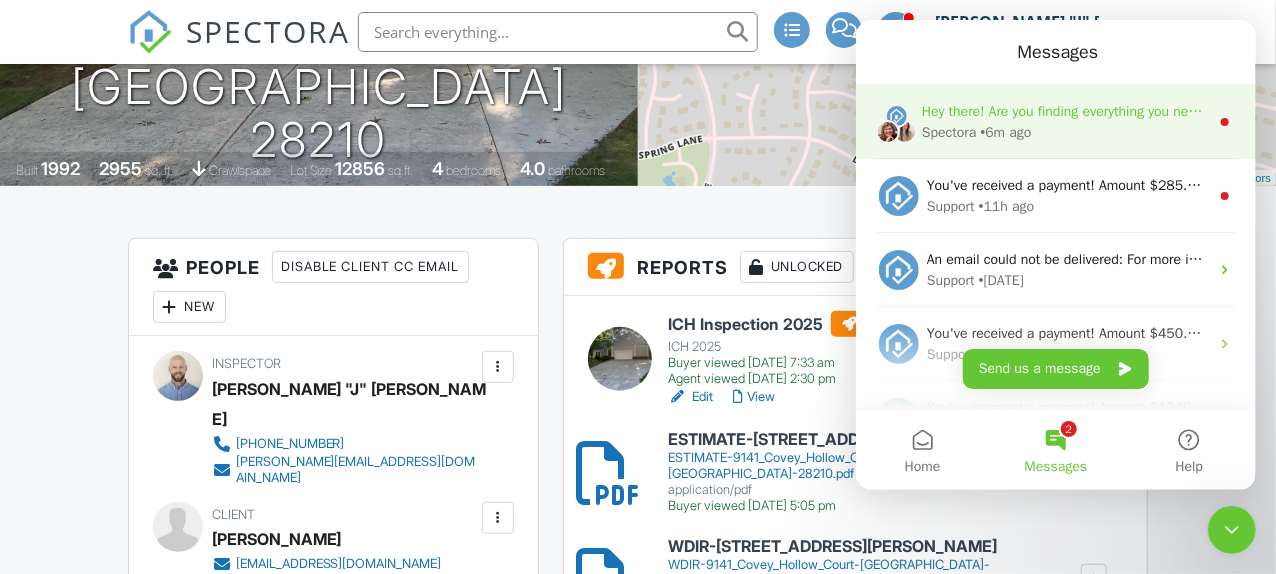 click on "Spectora •  6m ago" at bounding box center [1064, 132] 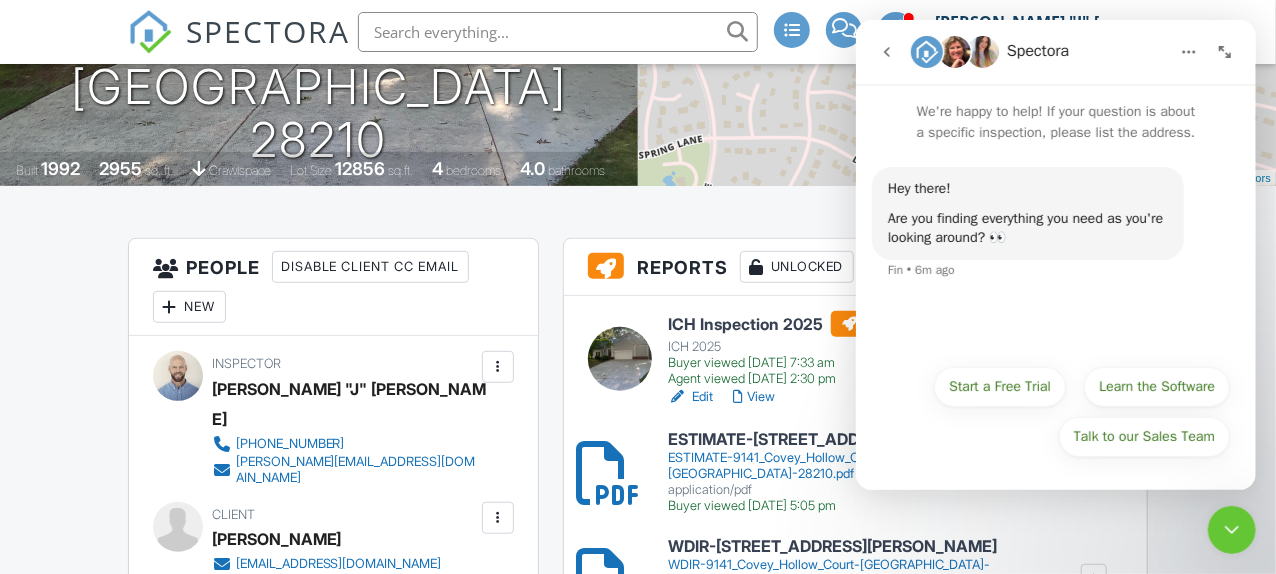click 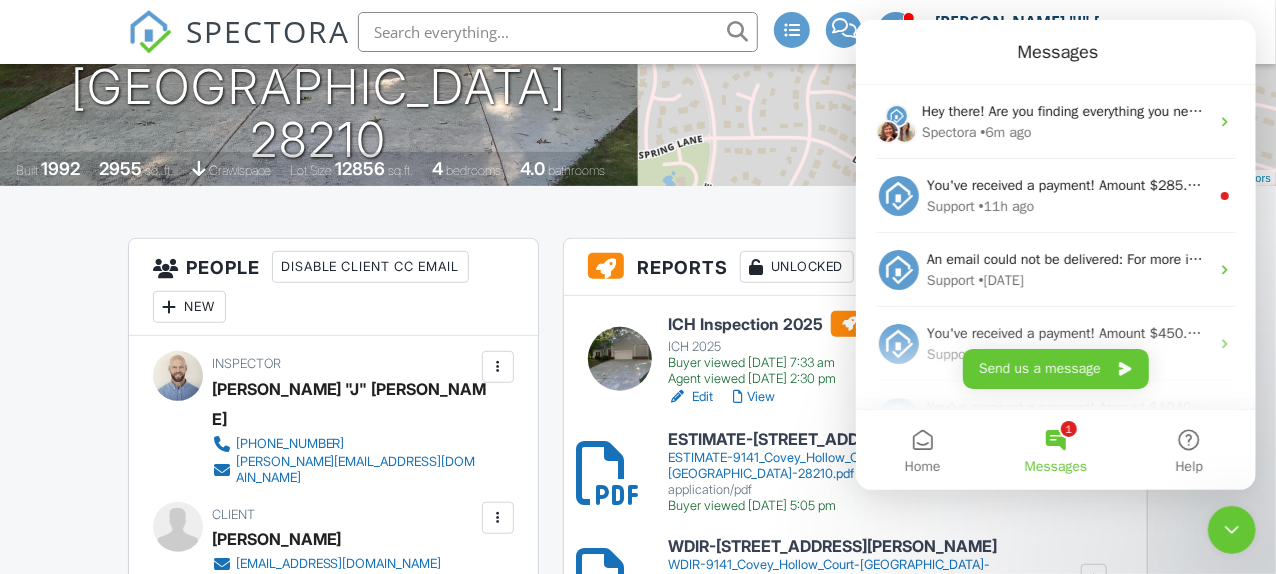 scroll, scrollTop: 120, scrollLeft: 0, axis: vertical 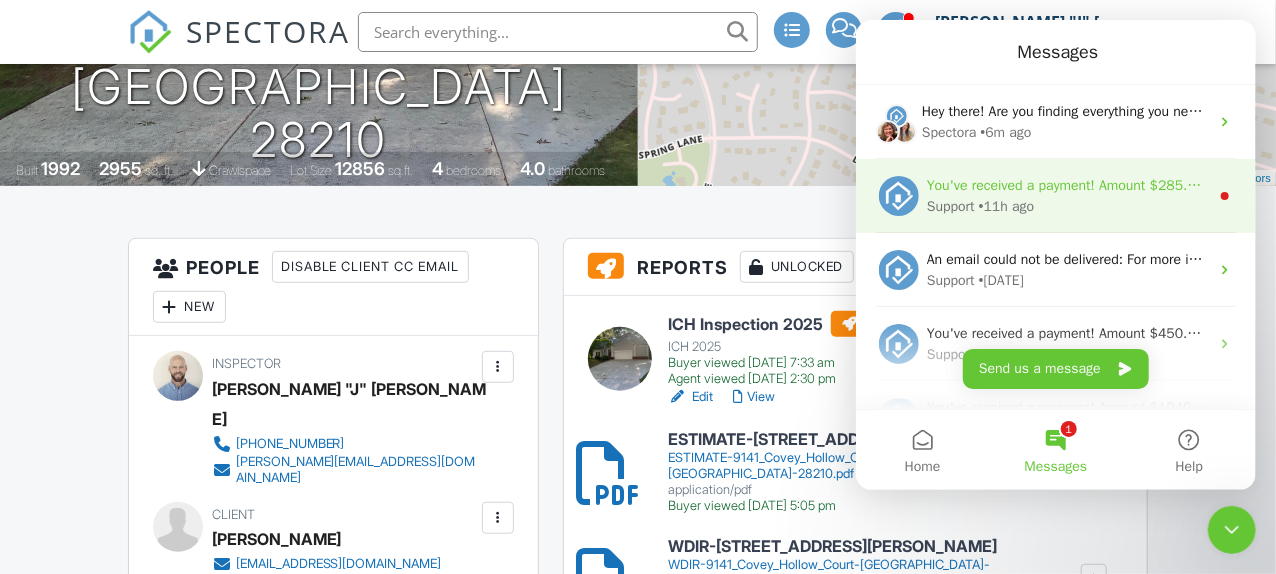 click on "You've received a payment!  Amount  $285.00  Fee  $8.14  Net  $276.86  Transaction #  pi_3RjKL2K7snlDGpRF0TXU4xnR  Inspection  211 Supernova Dr, York, SC 29745 Payouts to your bank or debit card occur on a daily basis. Each payment usually takes two business days to process. You can view your pending payout amount here. If you have any questions reach out on our chat bubble at app.spectora.com." at bounding box center [2126, 185] 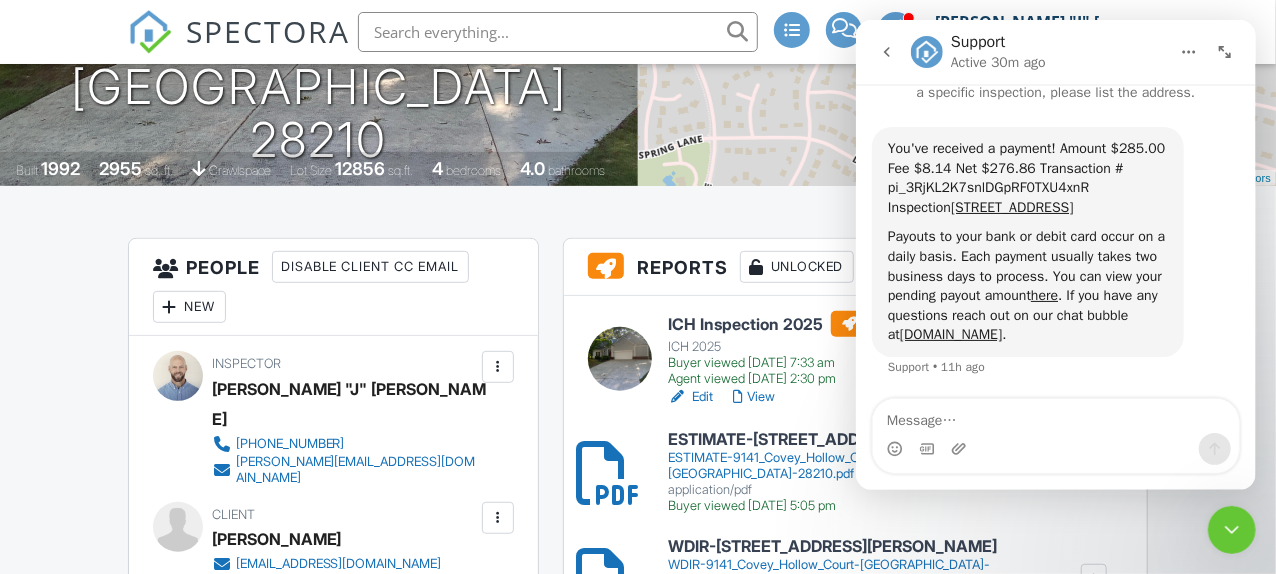 scroll, scrollTop: 78, scrollLeft: 0, axis: vertical 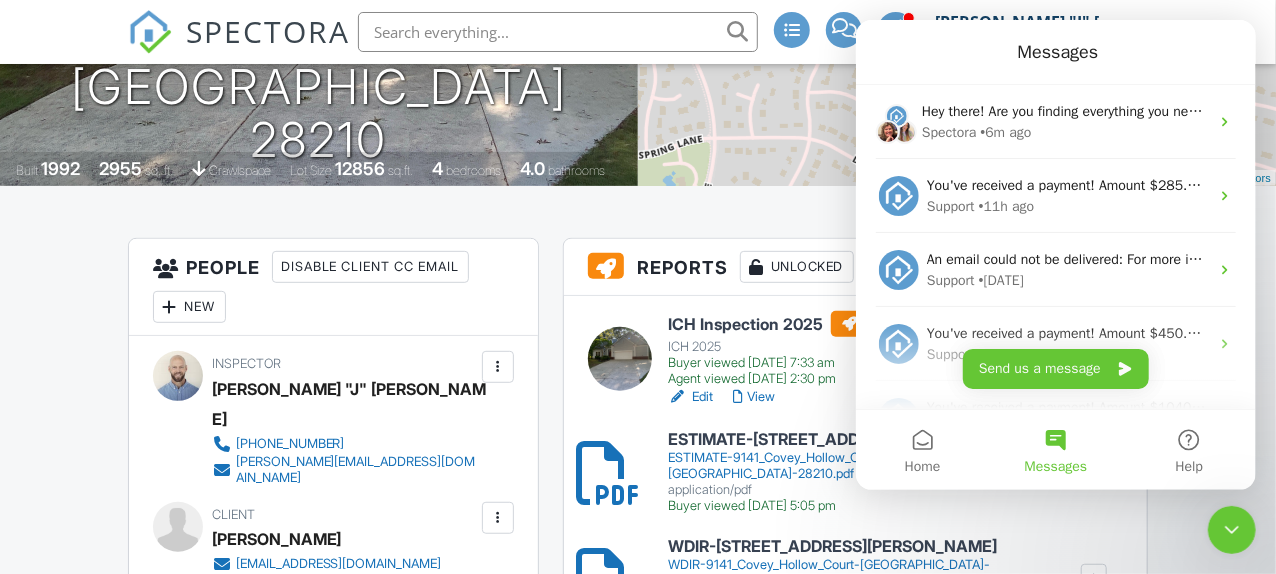 click at bounding box center (1231, 529) 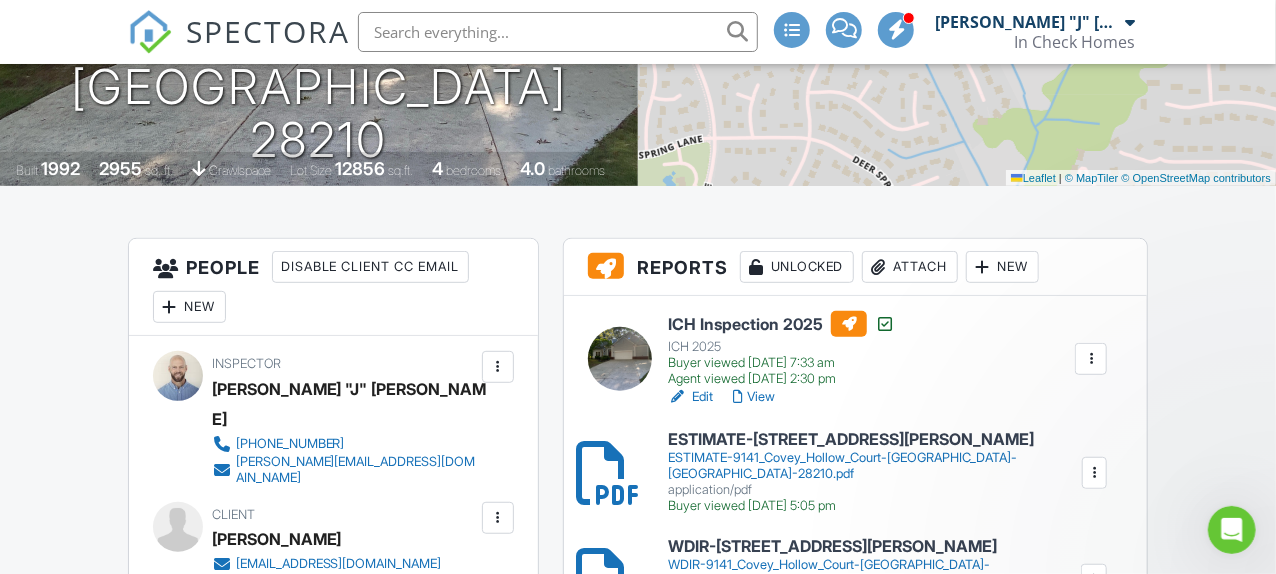 scroll, scrollTop: 0, scrollLeft: 0, axis: both 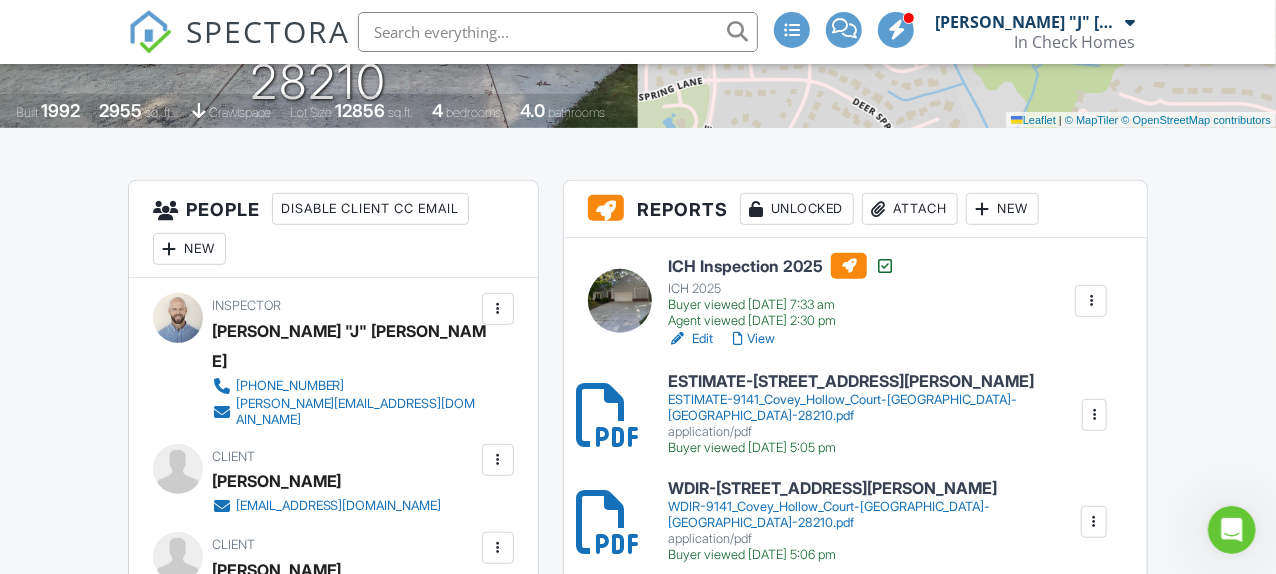 click on "Attach" at bounding box center [910, 209] 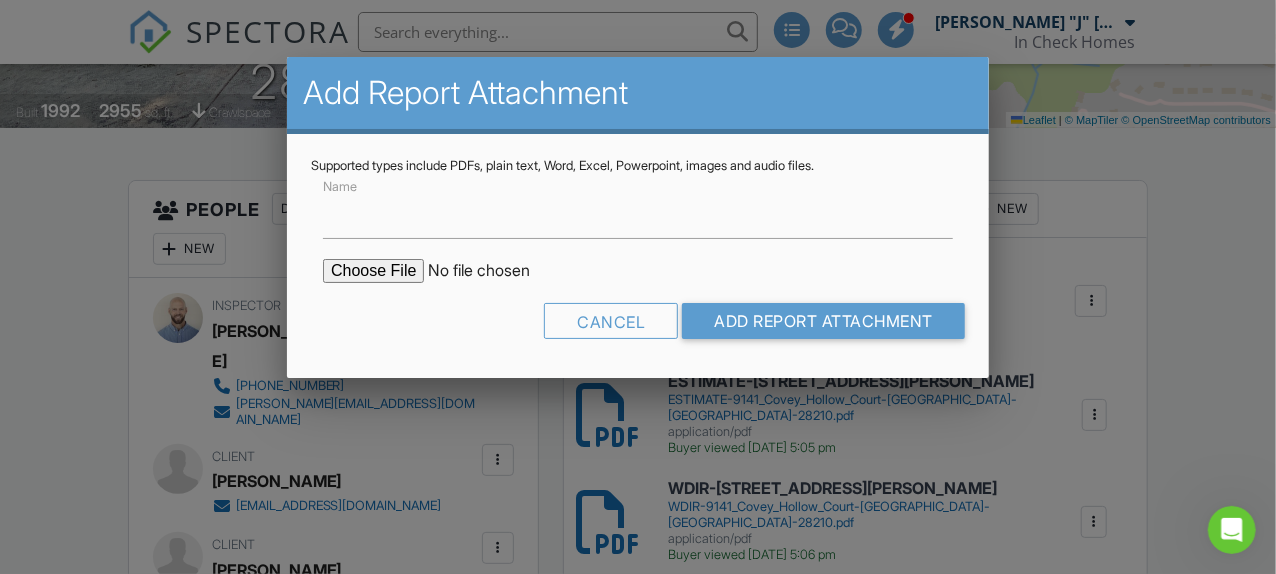 click at bounding box center (493, 271) 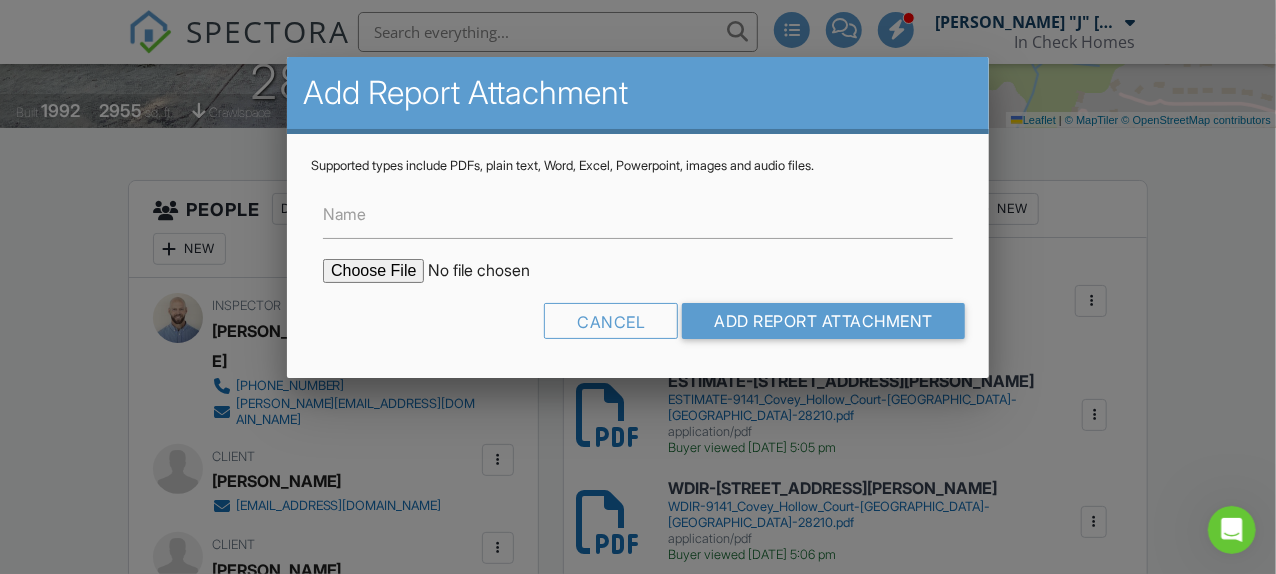 type on "C:\fakepath\RADON-9141 Covey Hollow Ct-CLT-NC-28210.pdf" 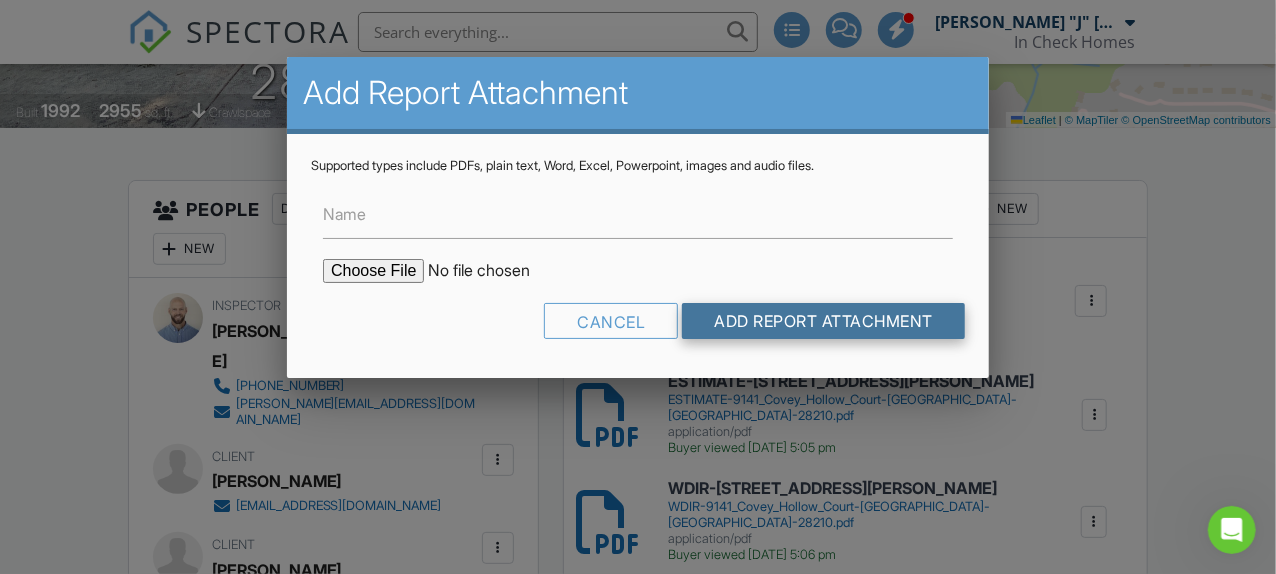 click on "Add Report Attachment" at bounding box center [823, 321] 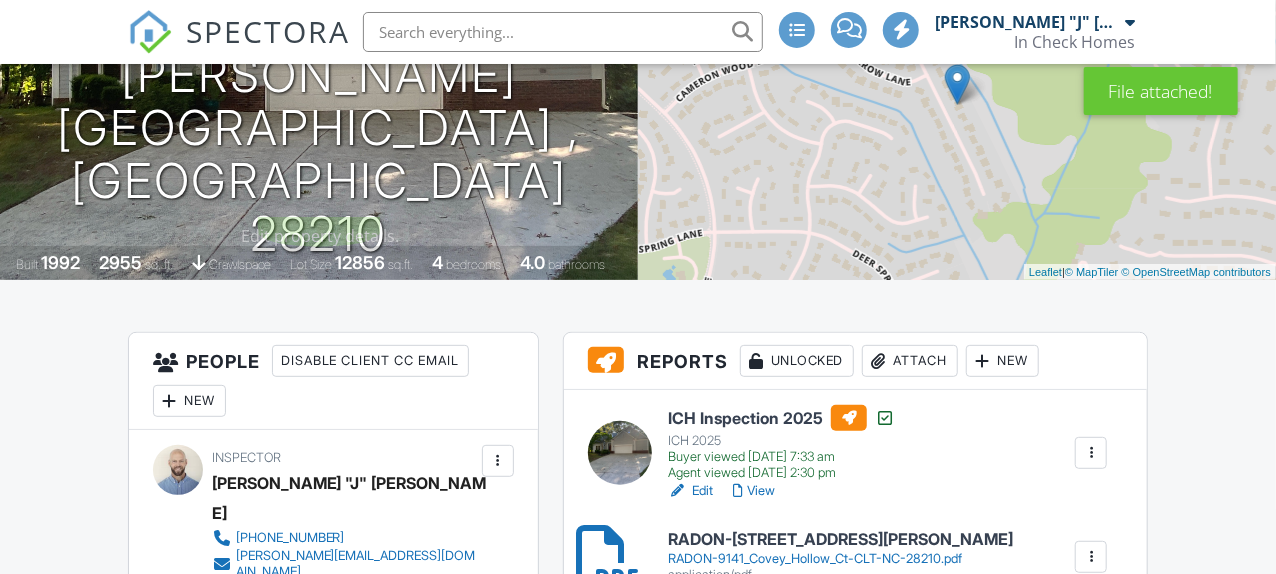 scroll, scrollTop: 596, scrollLeft: 0, axis: vertical 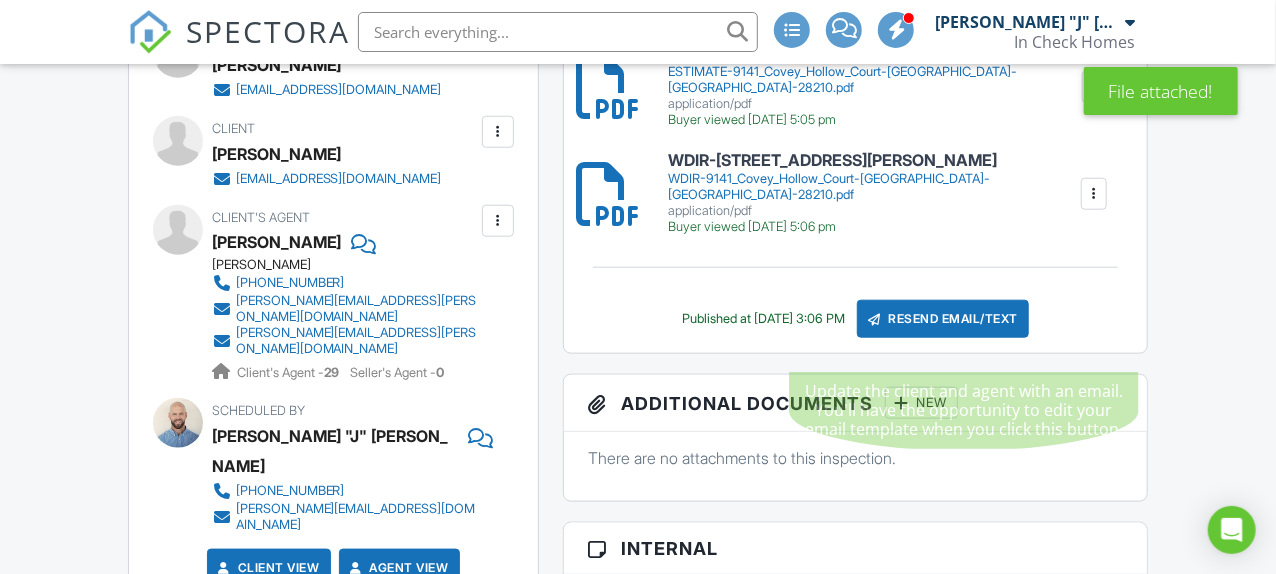 click on "Resend Email/Text" at bounding box center [943, 319] 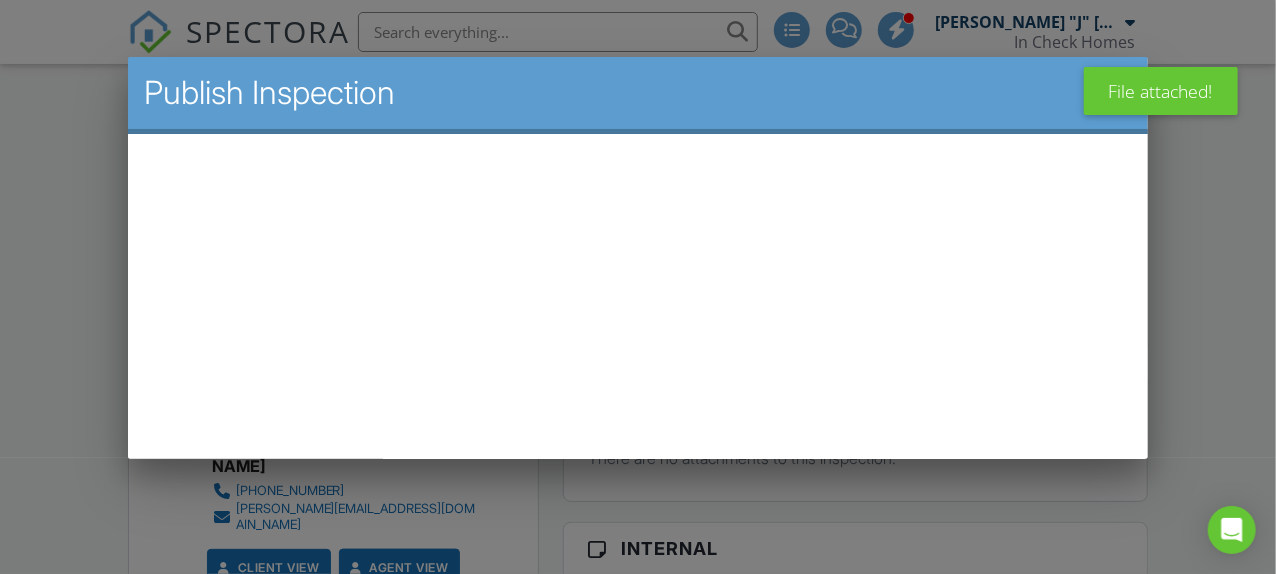 scroll, scrollTop: 0, scrollLeft: 0, axis: both 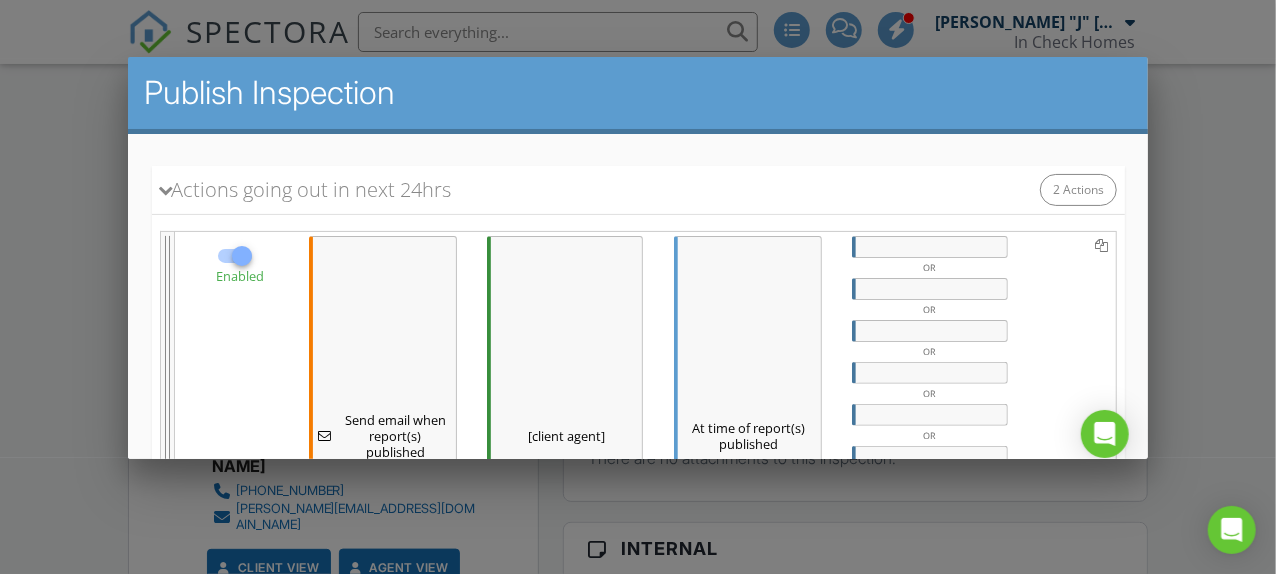 click at bounding box center [929, 247] 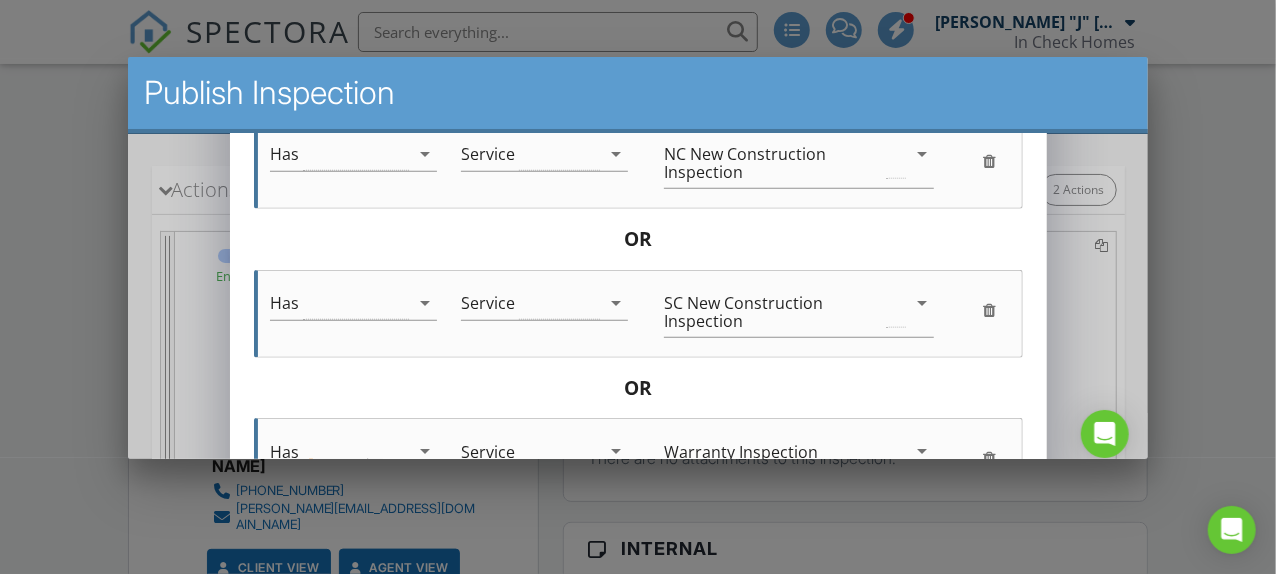 scroll, scrollTop: 1383, scrollLeft: 0, axis: vertical 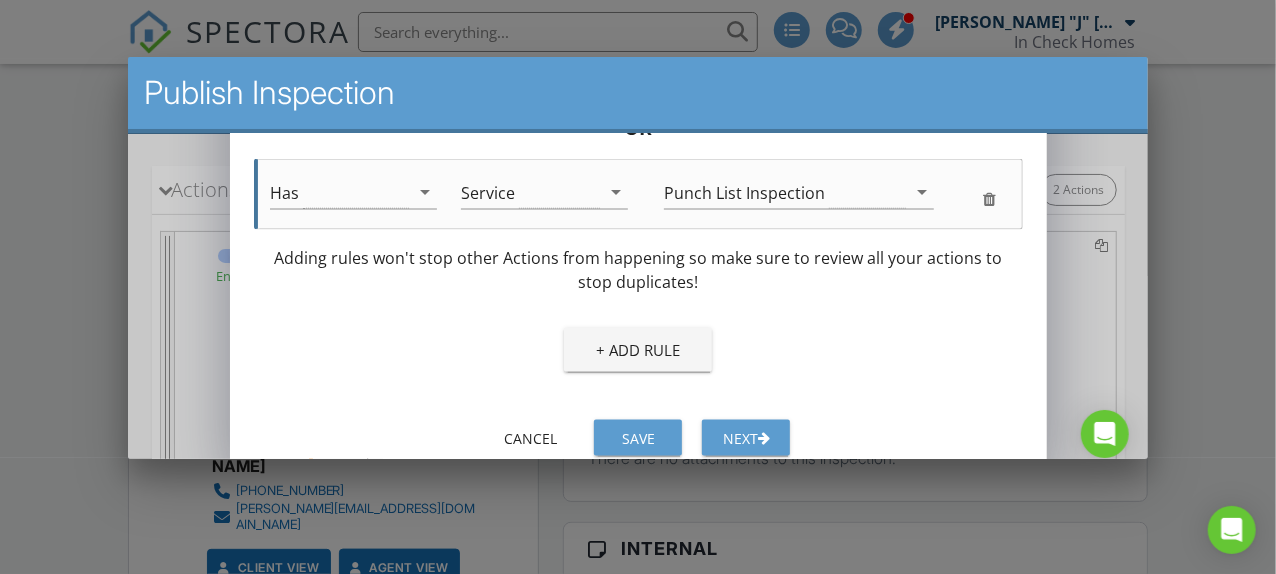 click at bounding box center [763, 438] 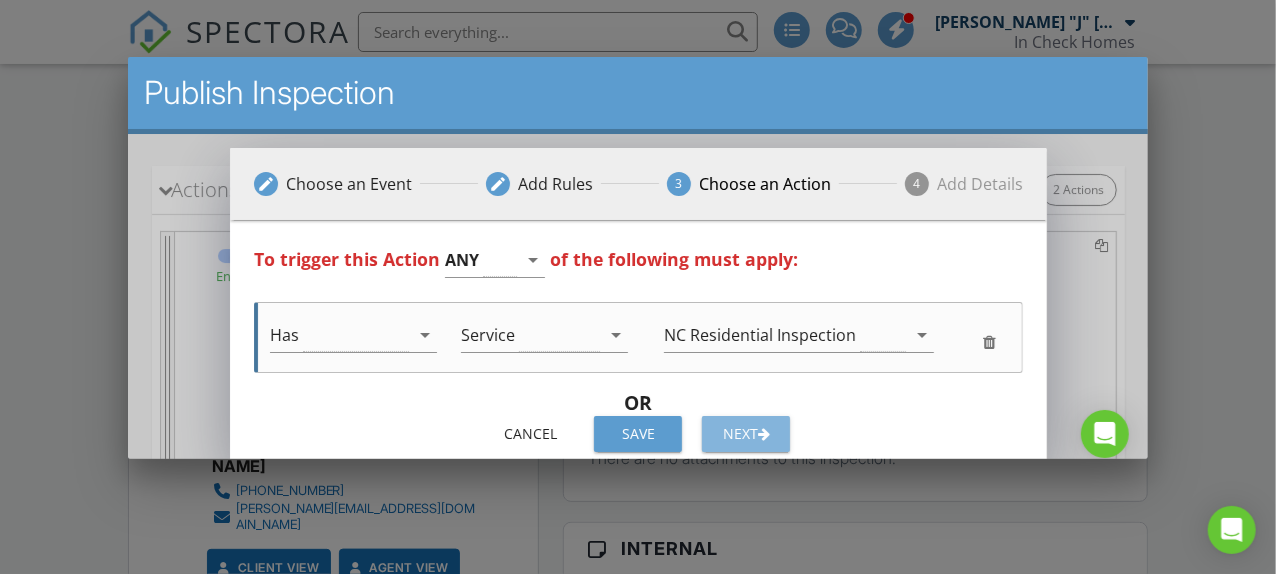 scroll, scrollTop: 0, scrollLeft: 0, axis: both 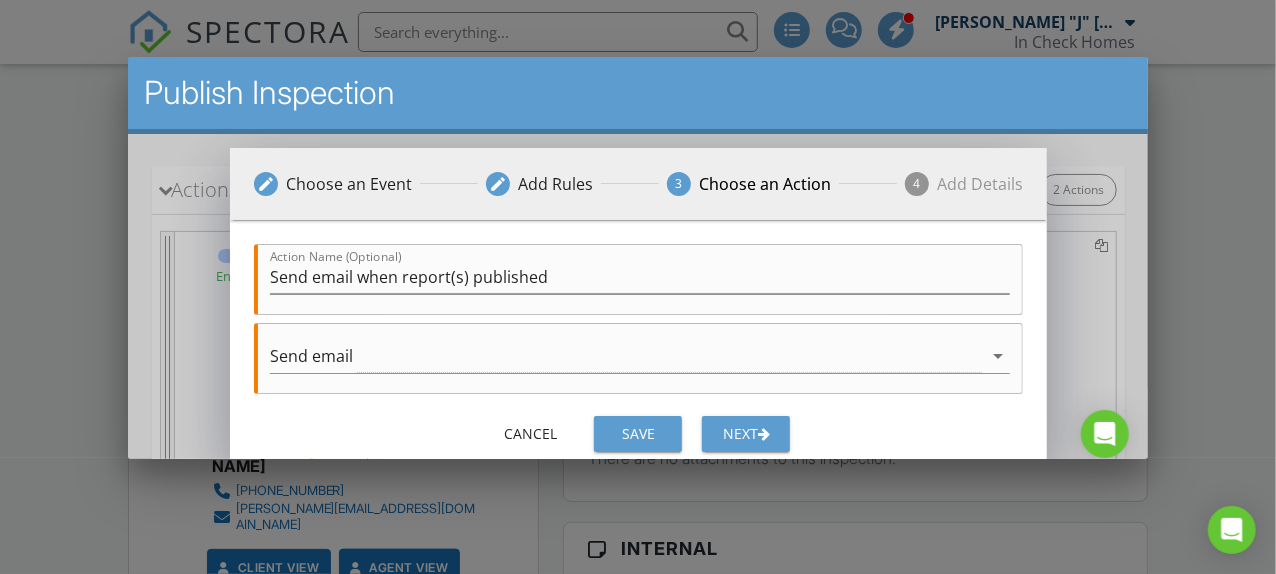 click on "Next" at bounding box center (745, 434) 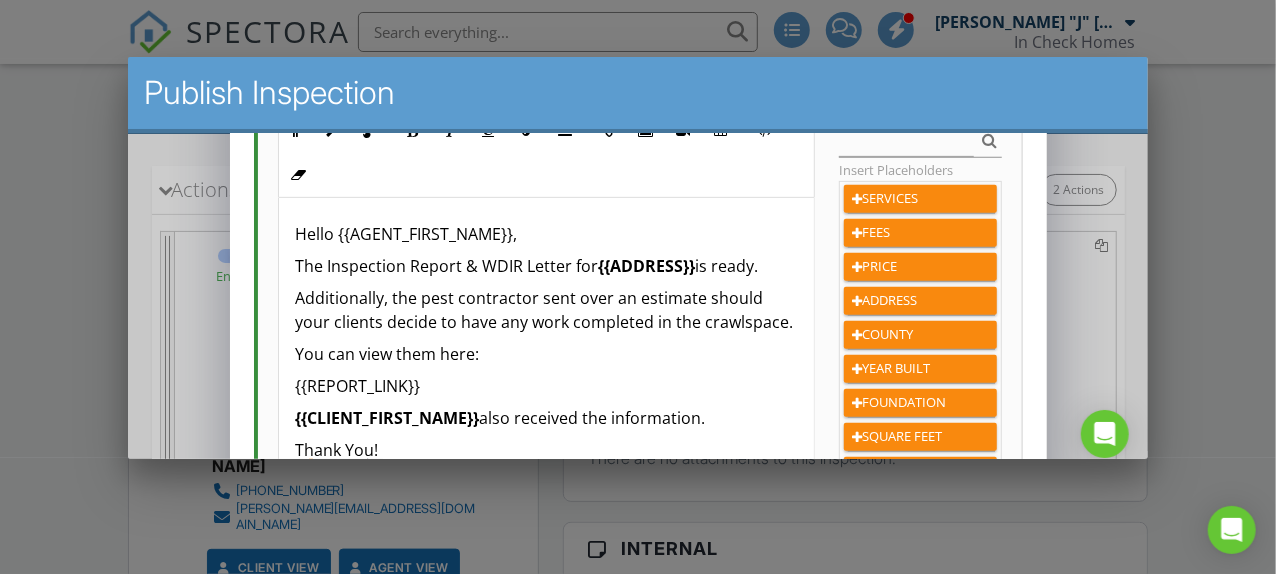 scroll, scrollTop: 451, scrollLeft: 0, axis: vertical 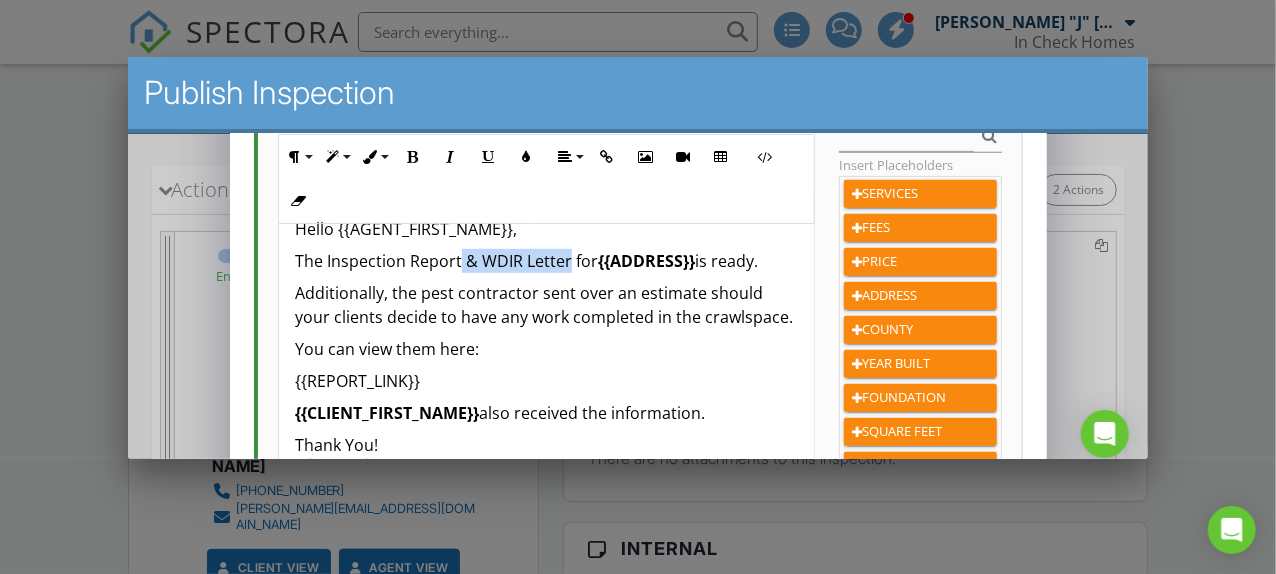 drag, startPoint x: 566, startPoint y: 261, endPoint x: 457, endPoint y: 263, distance: 109.01835 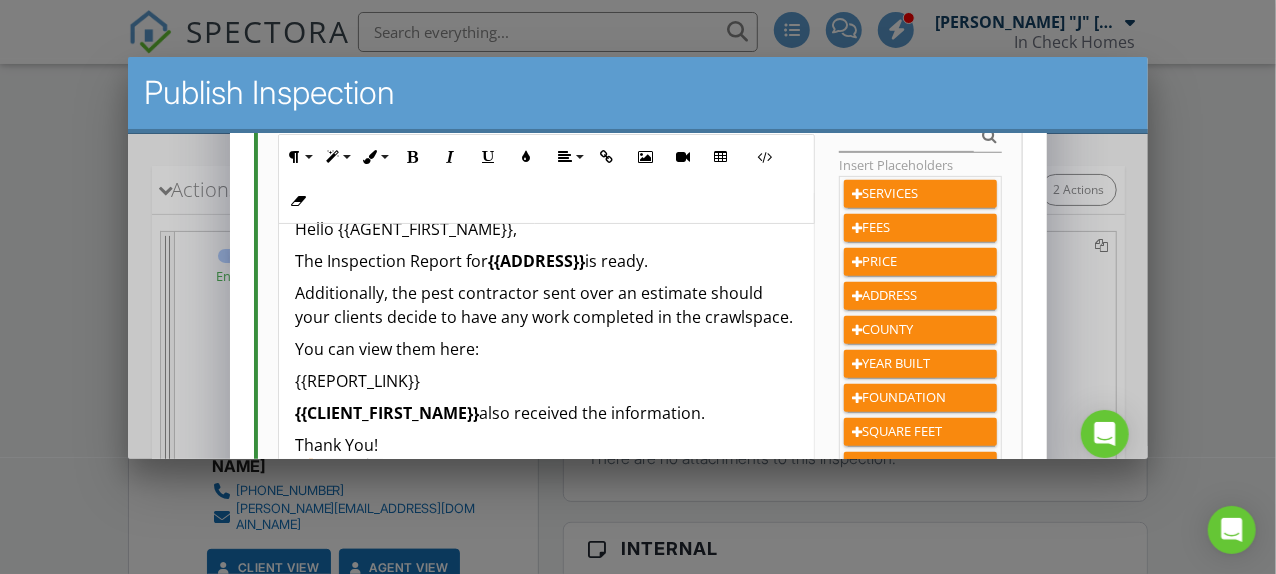 click on "The Inspection Report for  {{ADDRESS}}  is ready." at bounding box center [545, 261] 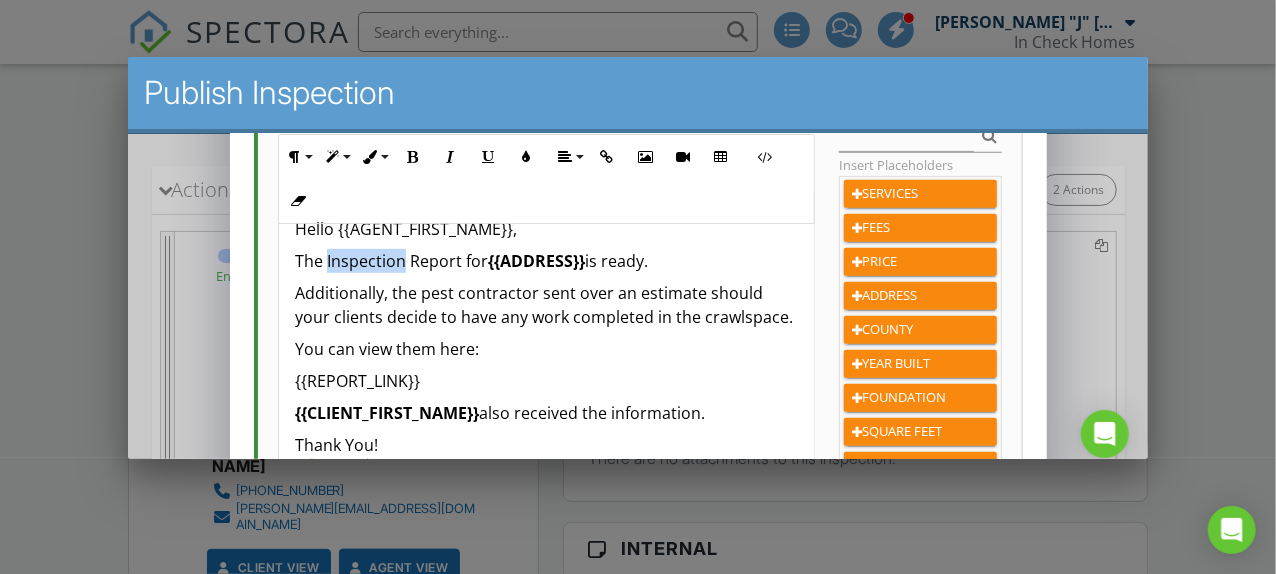 type 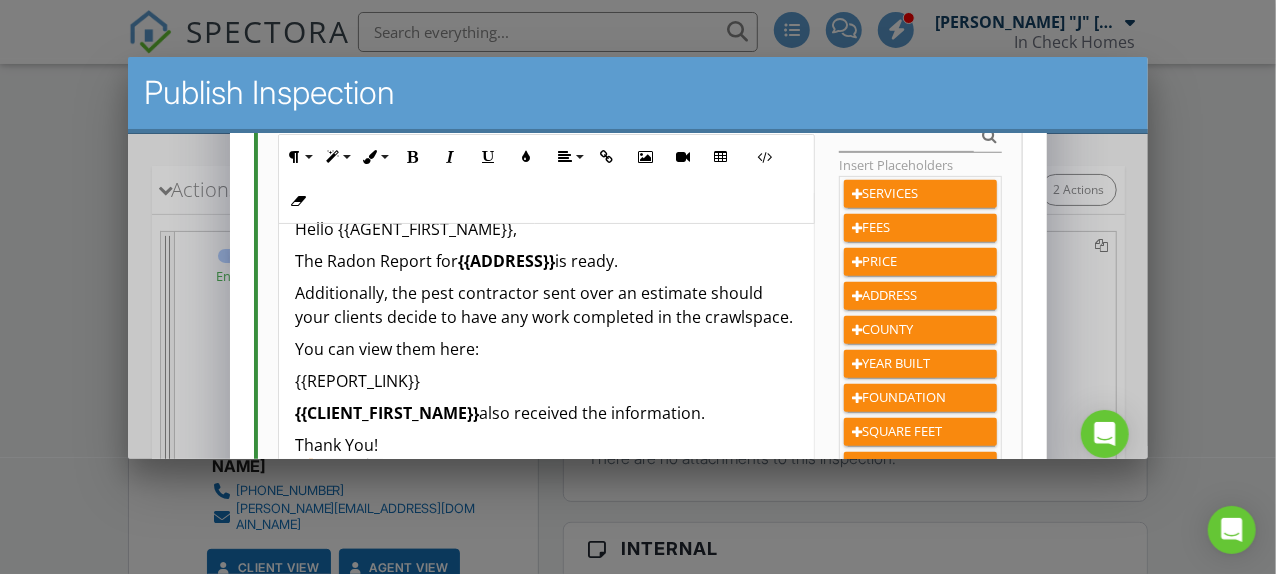 click on "Additionally, the pest contractor sent over an estimate should your clients decide to have any work completed in the crawlspace." at bounding box center [545, 305] 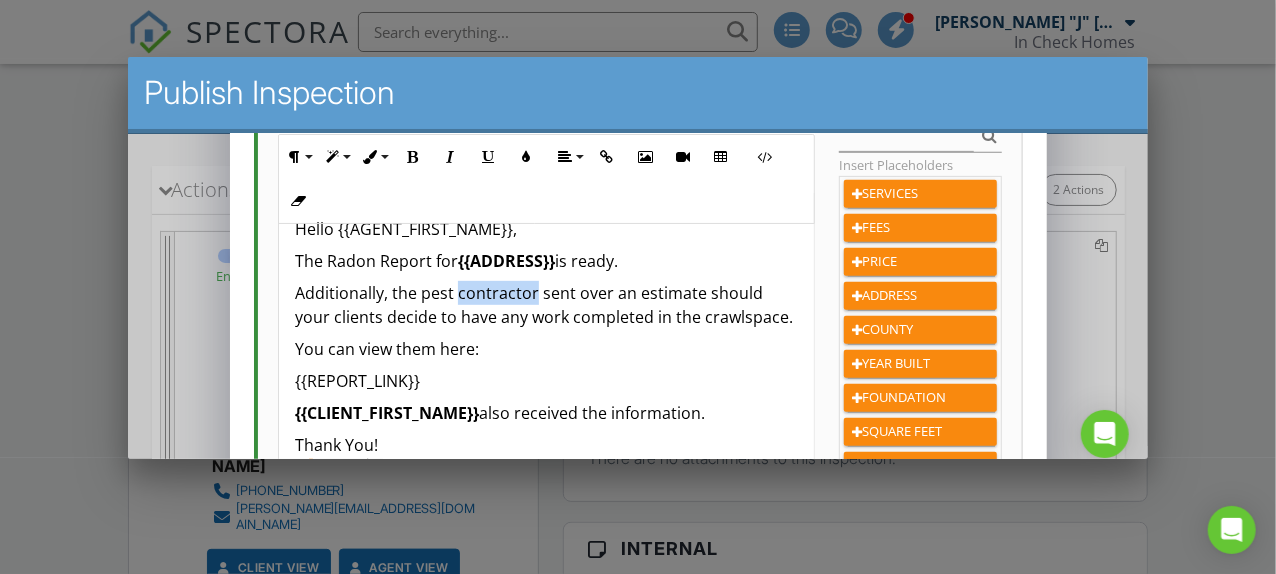 click on "Additionally, the pest contractor sent over an estimate should your clients decide to have any work completed in the crawlspace." at bounding box center [545, 305] 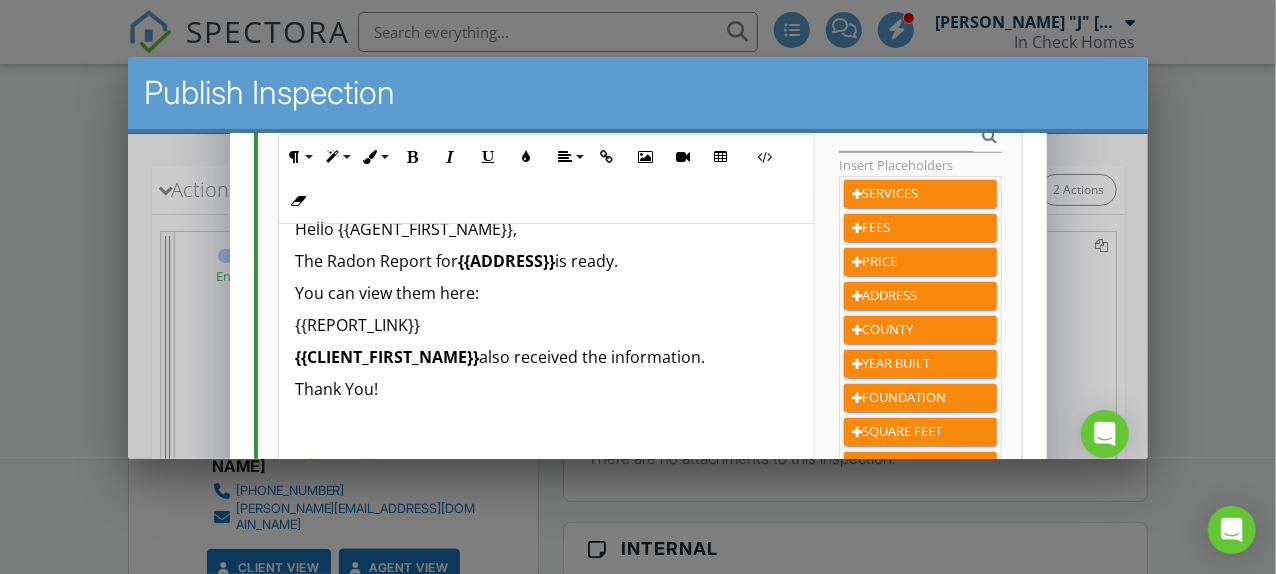 click on "You can view them here:" at bounding box center (545, 293) 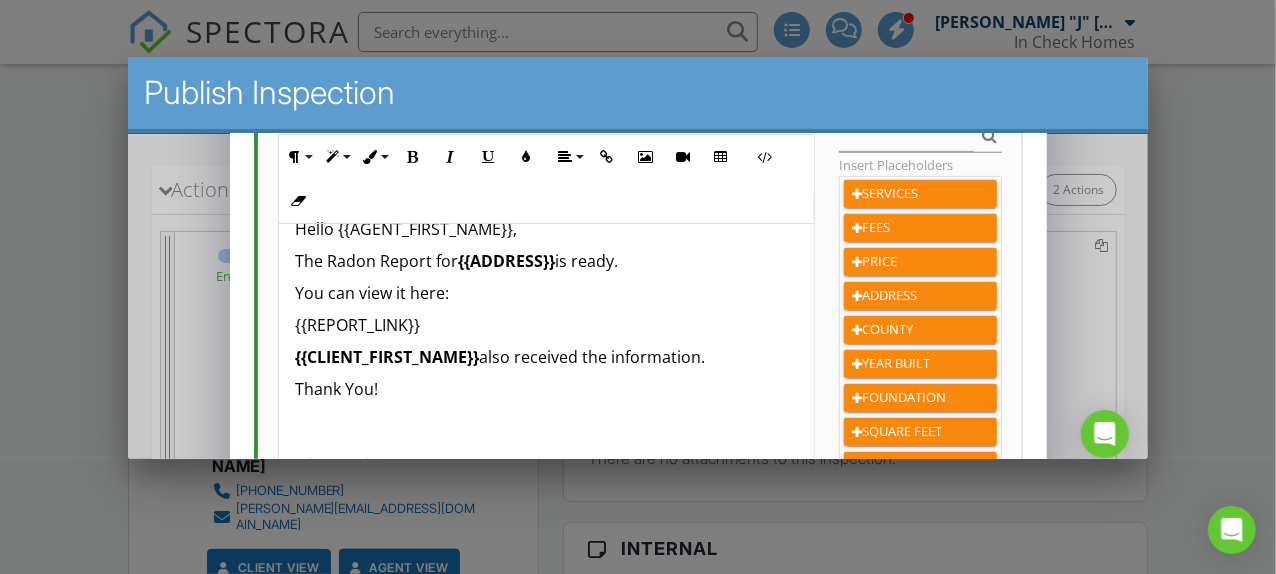 scroll, scrollTop: 0, scrollLeft: 0, axis: both 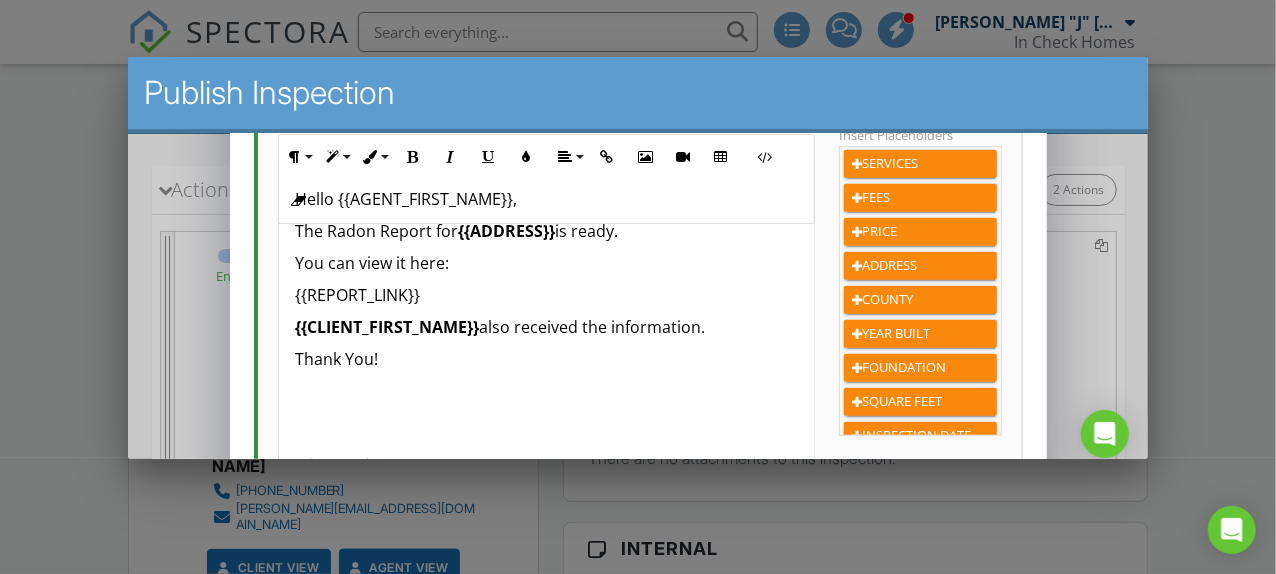 click on "{{CLIENT_FIRST_NAME}}  also received the information." at bounding box center (545, 327) 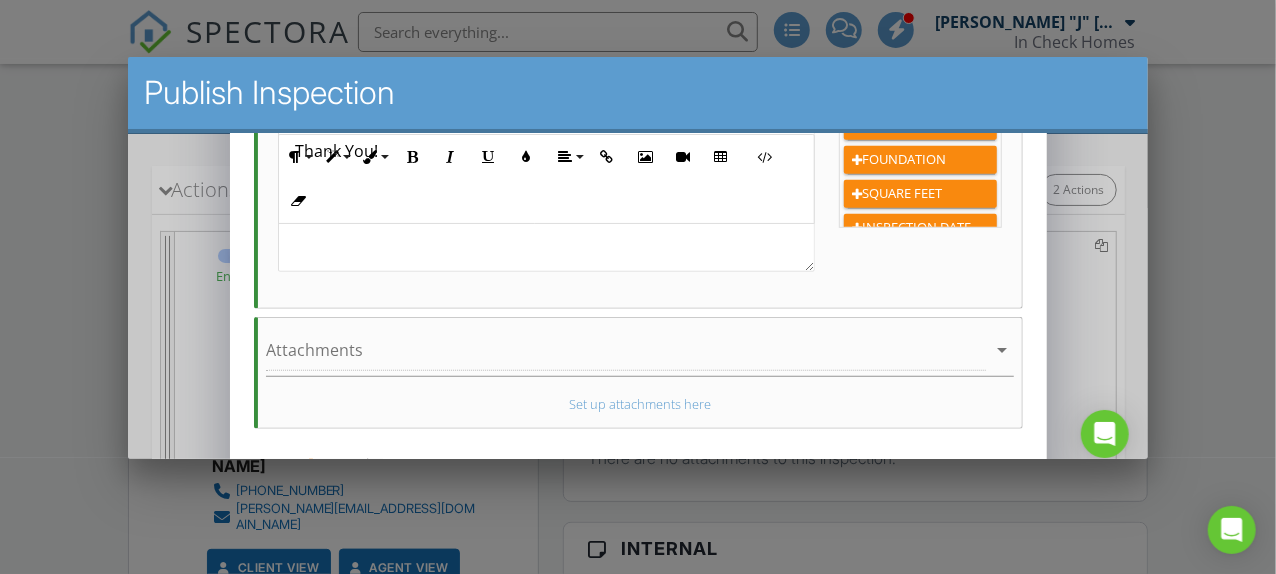 scroll, scrollTop: 750, scrollLeft: 0, axis: vertical 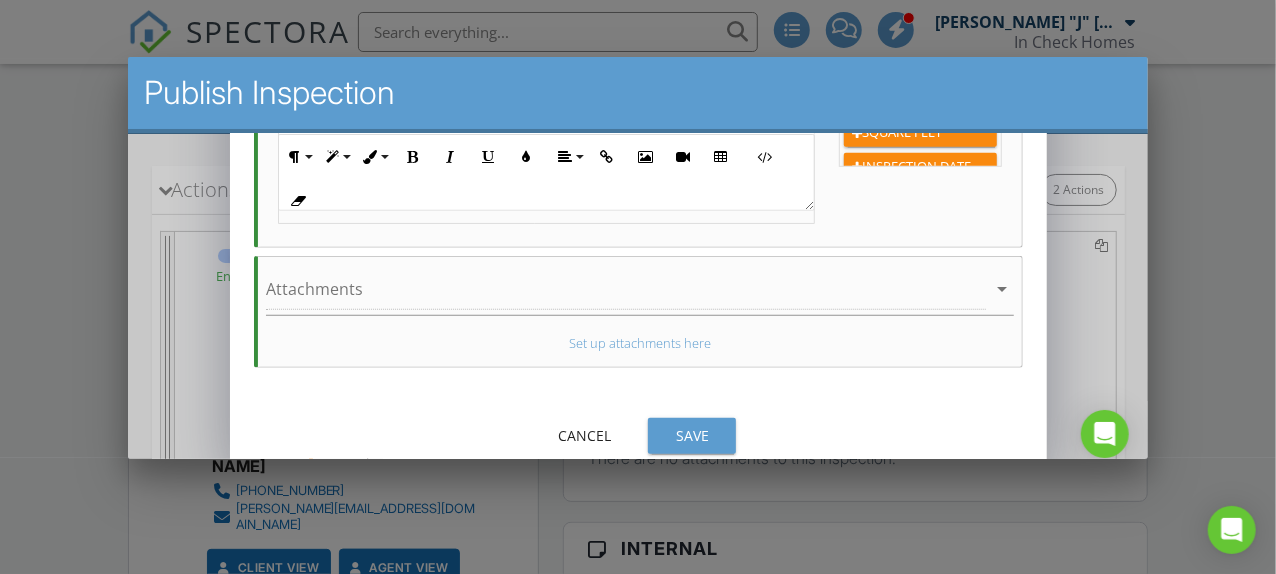 click on "Save" at bounding box center [691, 436] 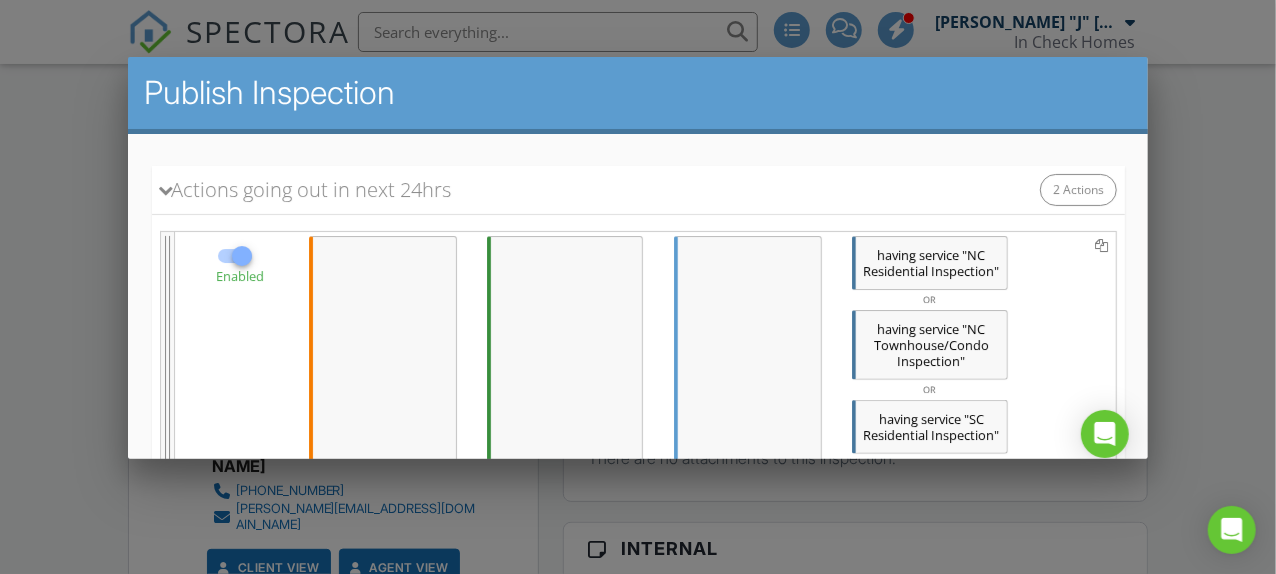 scroll, scrollTop: 706, scrollLeft: 0, axis: vertical 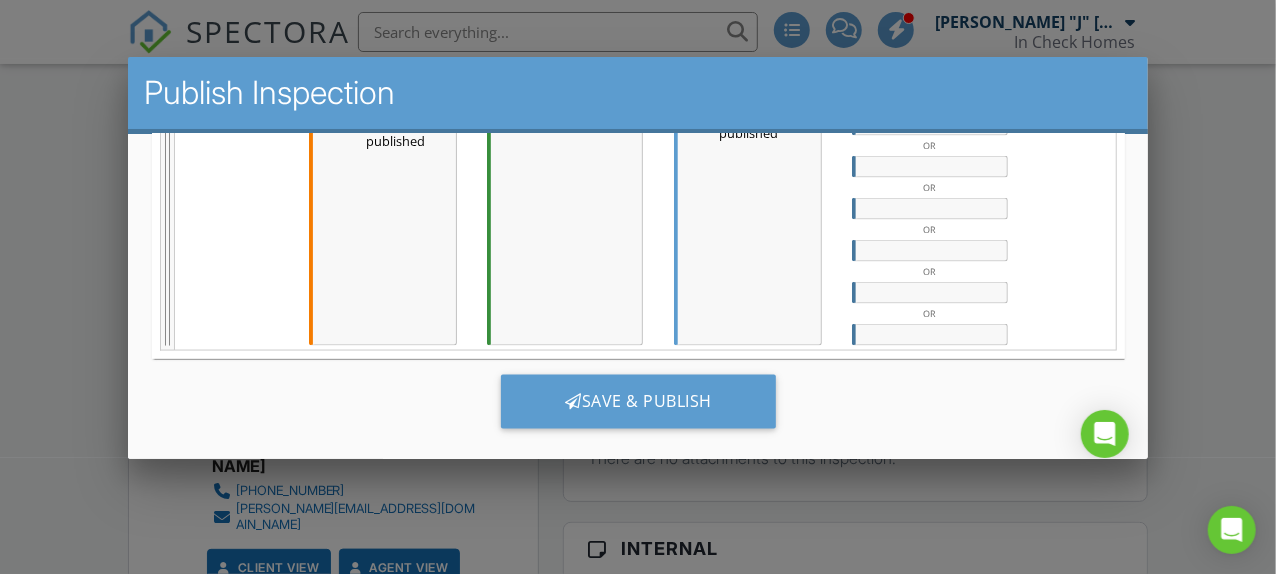 click at bounding box center [929, 335] 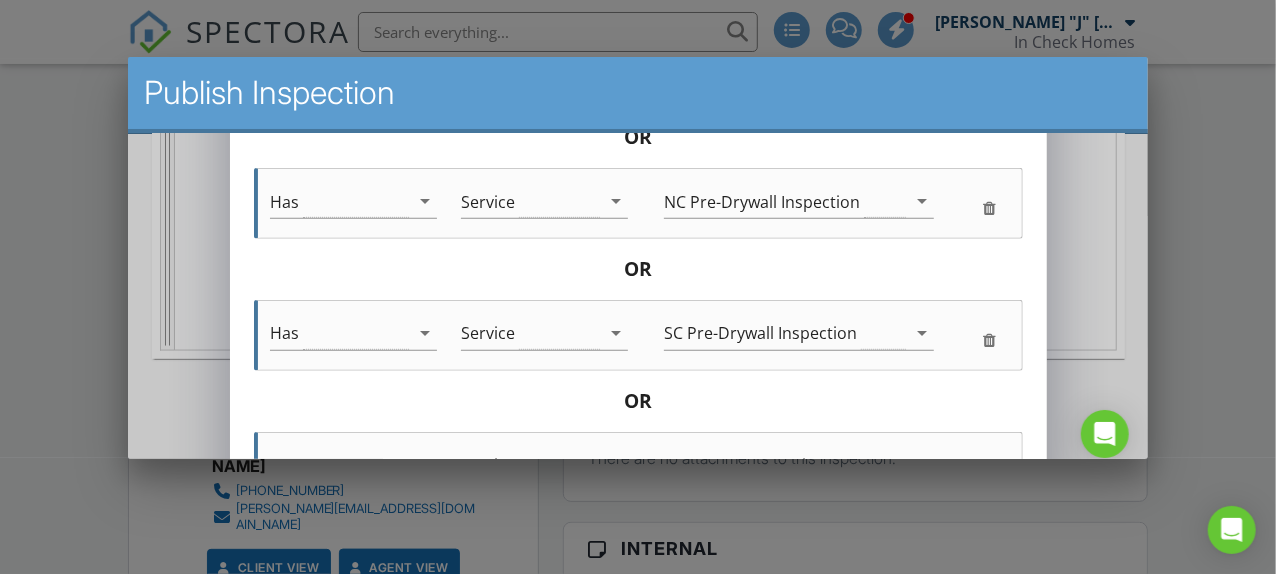 scroll, scrollTop: 1515, scrollLeft: 0, axis: vertical 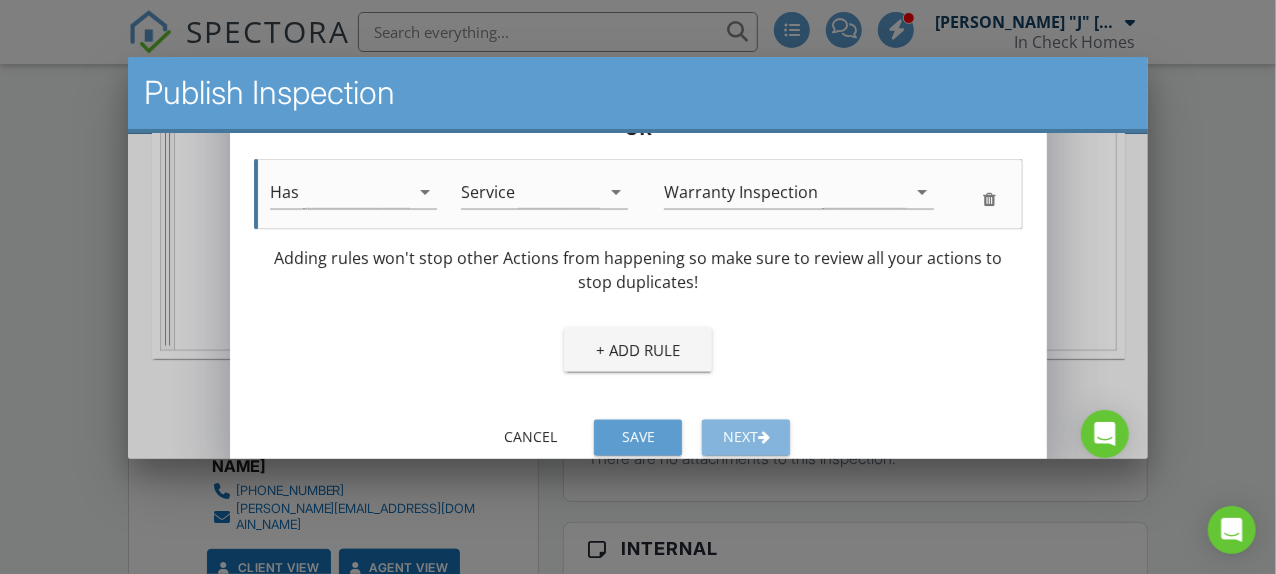 click at bounding box center [763, 438] 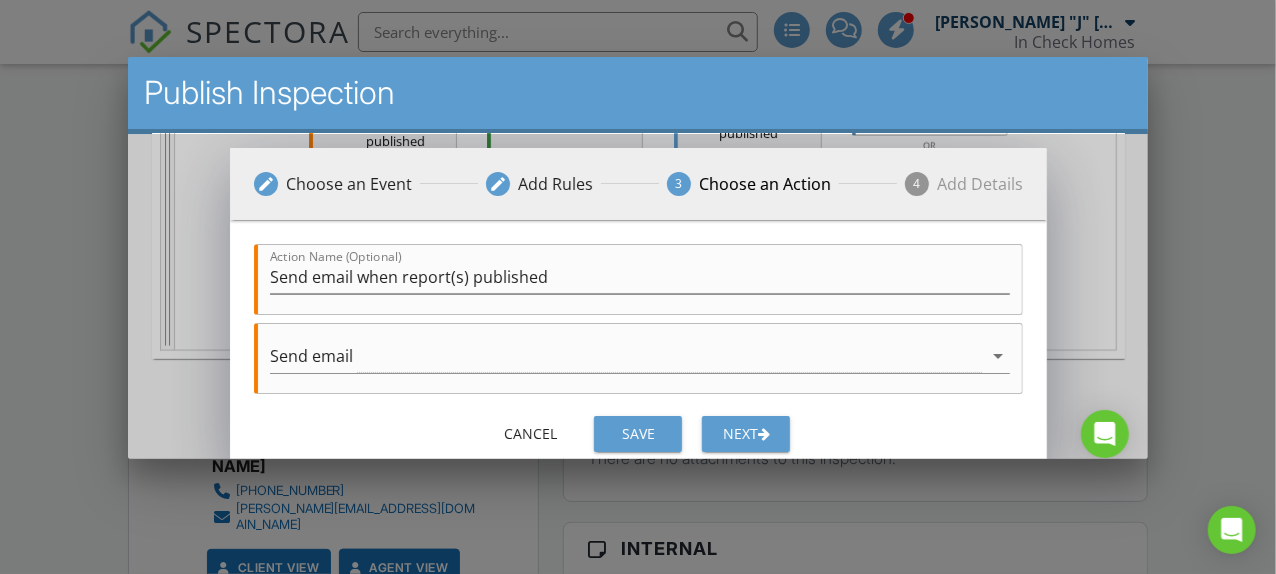 scroll, scrollTop: 0, scrollLeft: 0, axis: both 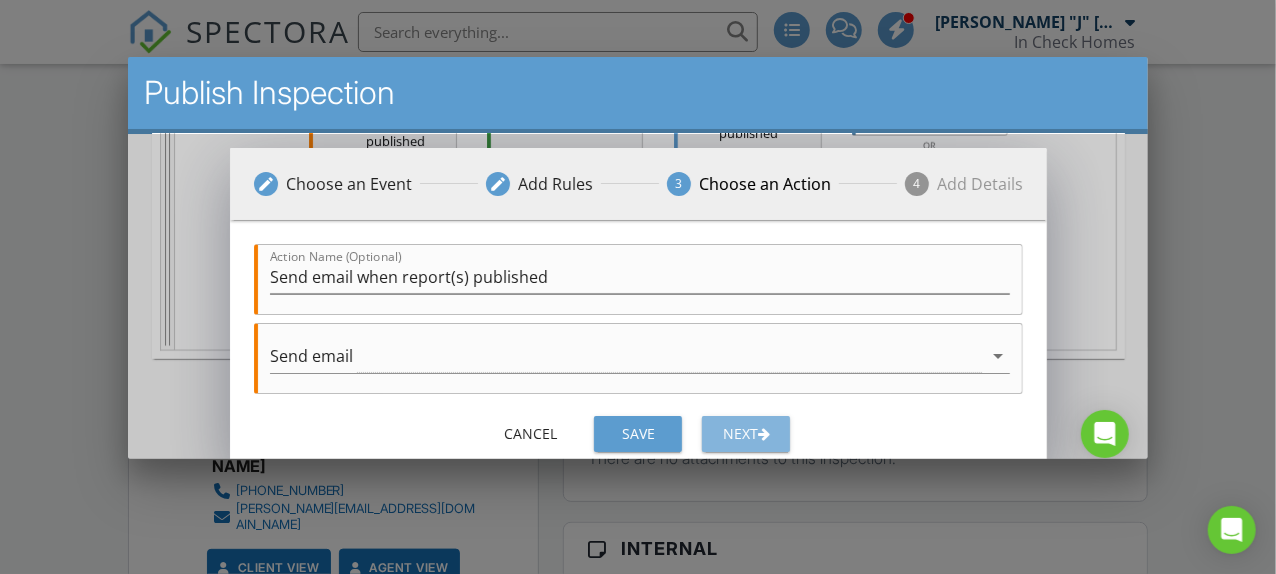click on "Next" at bounding box center (745, 433) 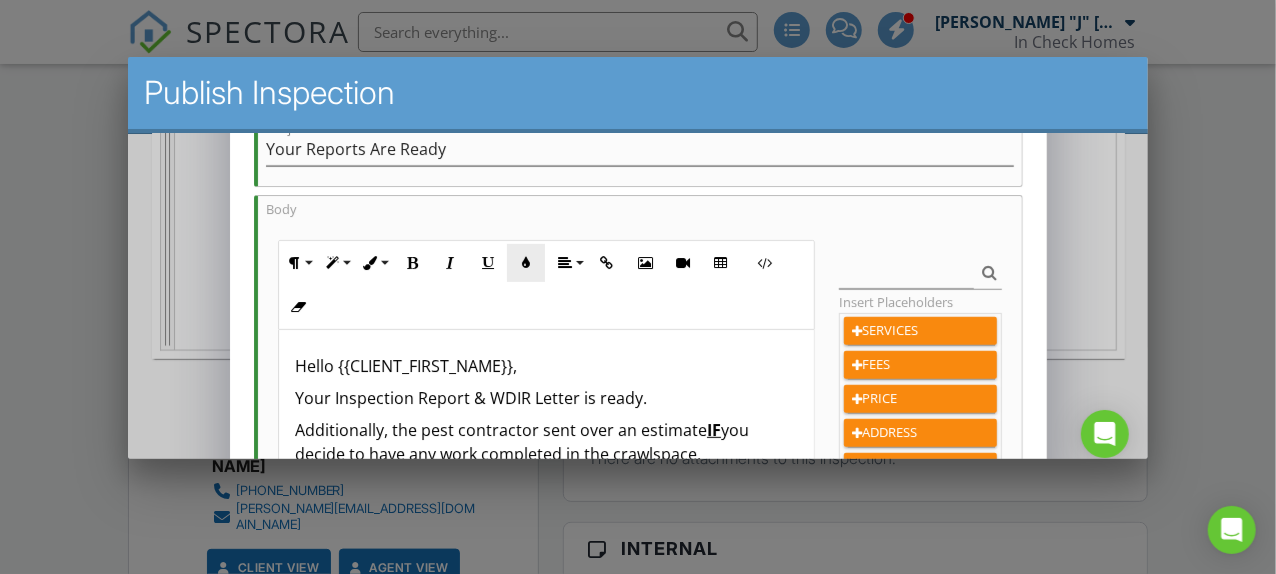 scroll, scrollTop: 314, scrollLeft: 0, axis: vertical 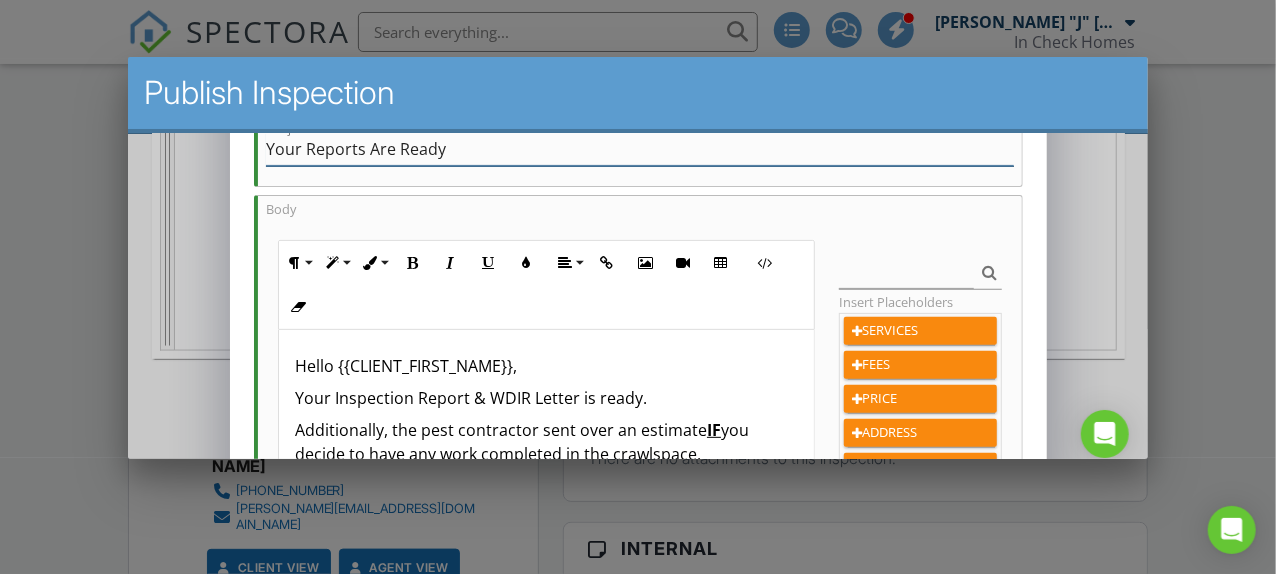 click on "Your Reports Are Ready" at bounding box center (639, 149) 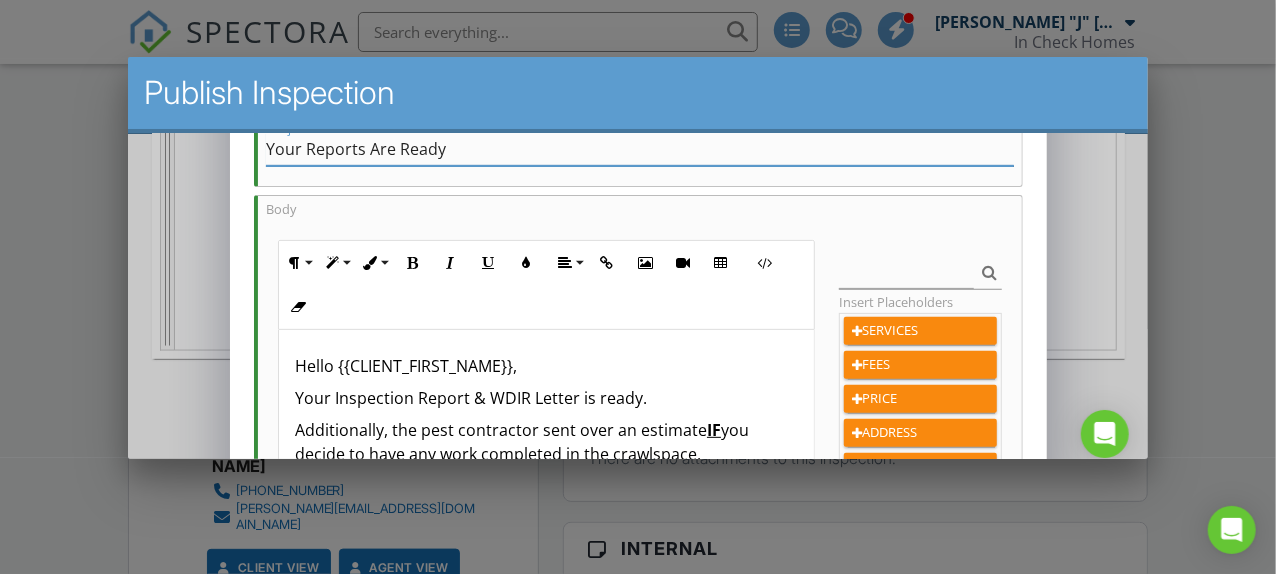 click on "Your Reports Are Ready" at bounding box center (639, 149) 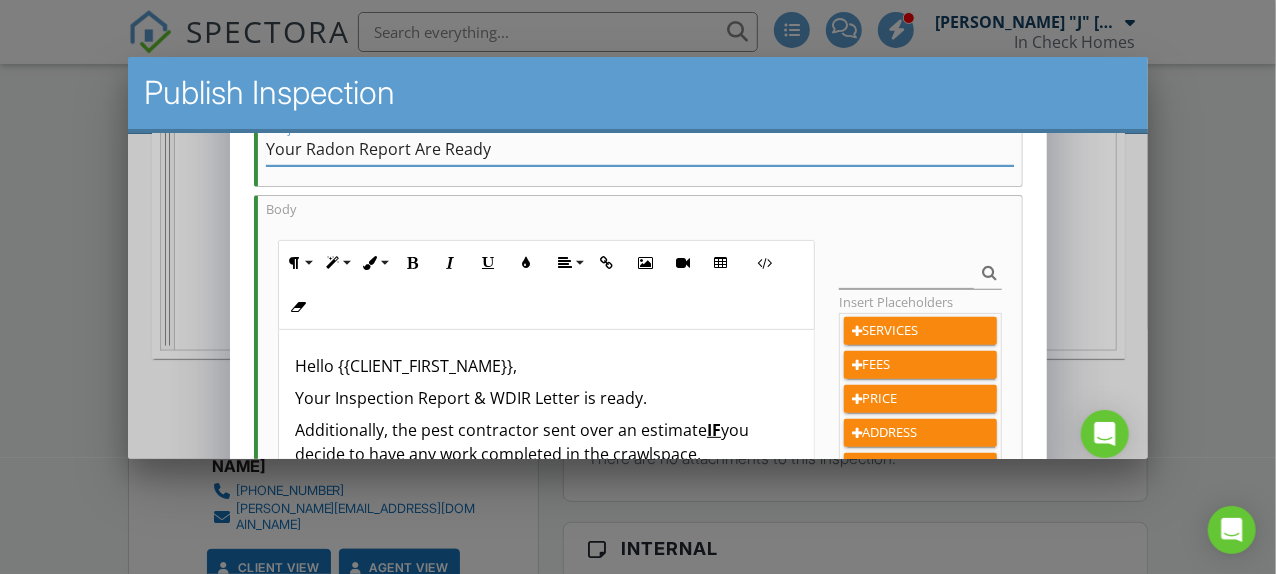 click on "Your Radon Report Are Ready" at bounding box center (639, 149) 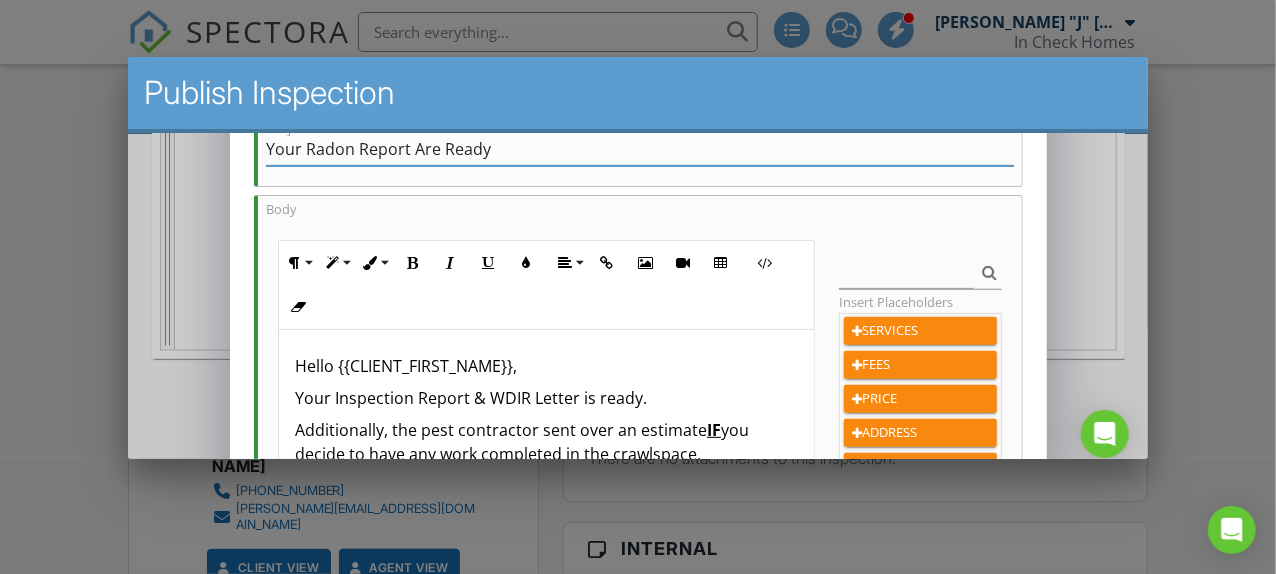 click on "Your Radon Report Are Ready" at bounding box center [639, 149] 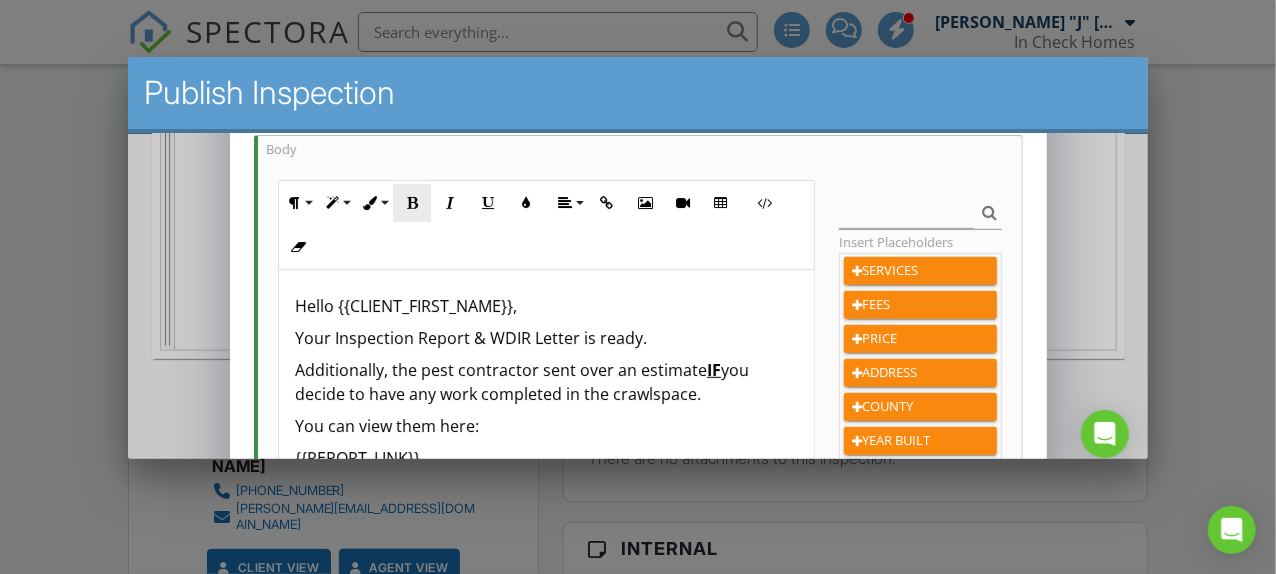 scroll, scrollTop: 376, scrollLeft: 0, axis: vertical 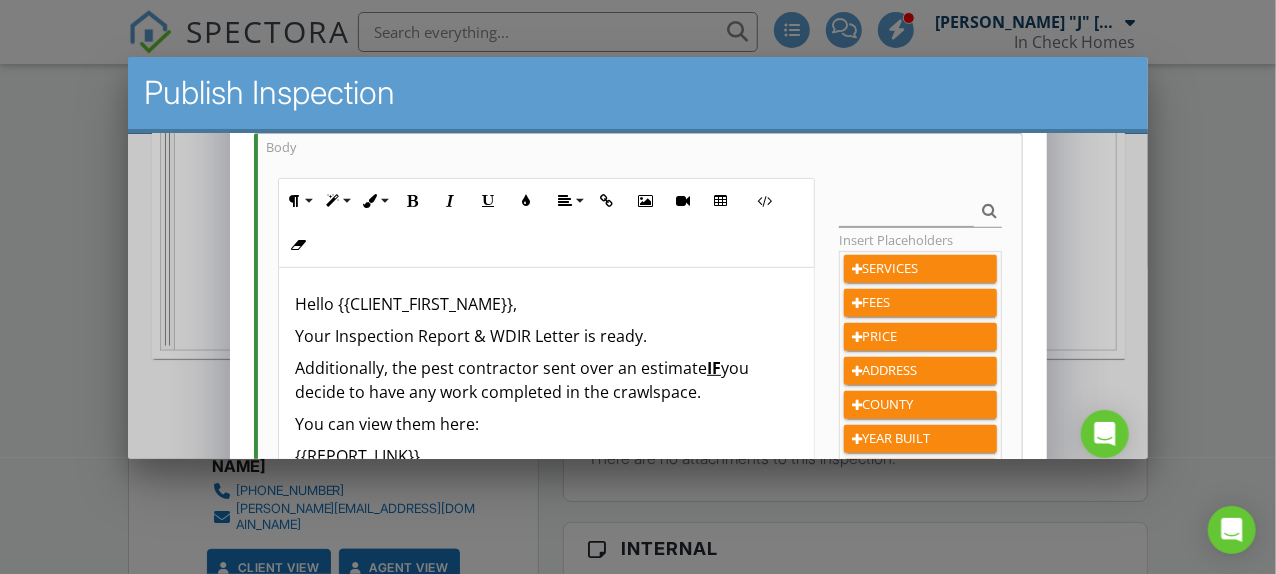 type on "Your Radon Report Is Ready" 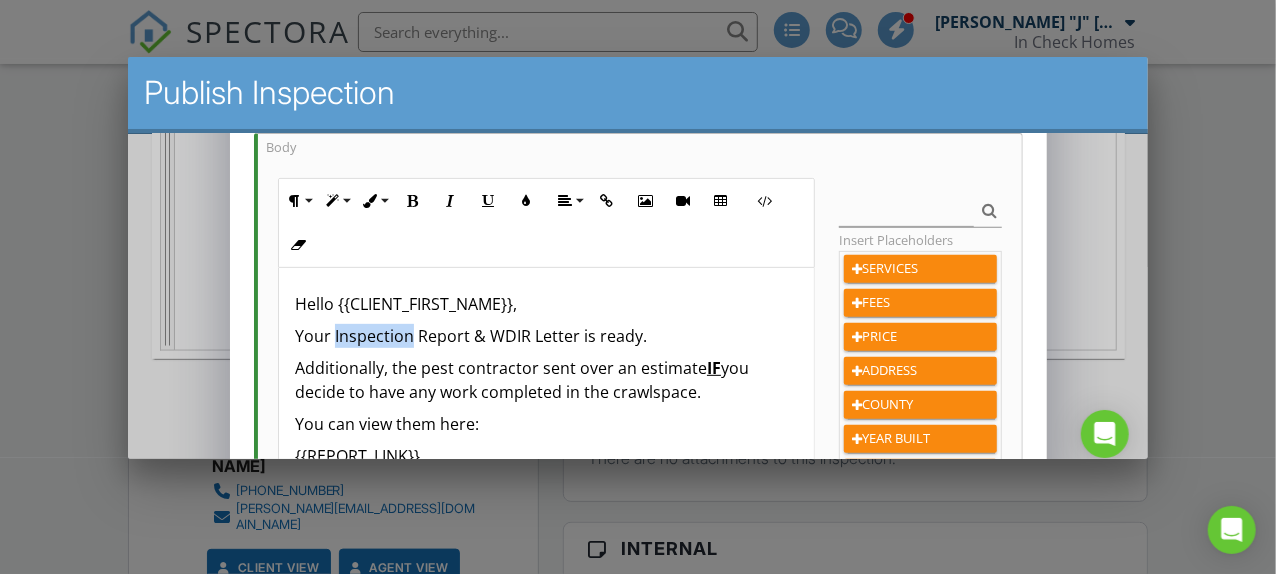 type 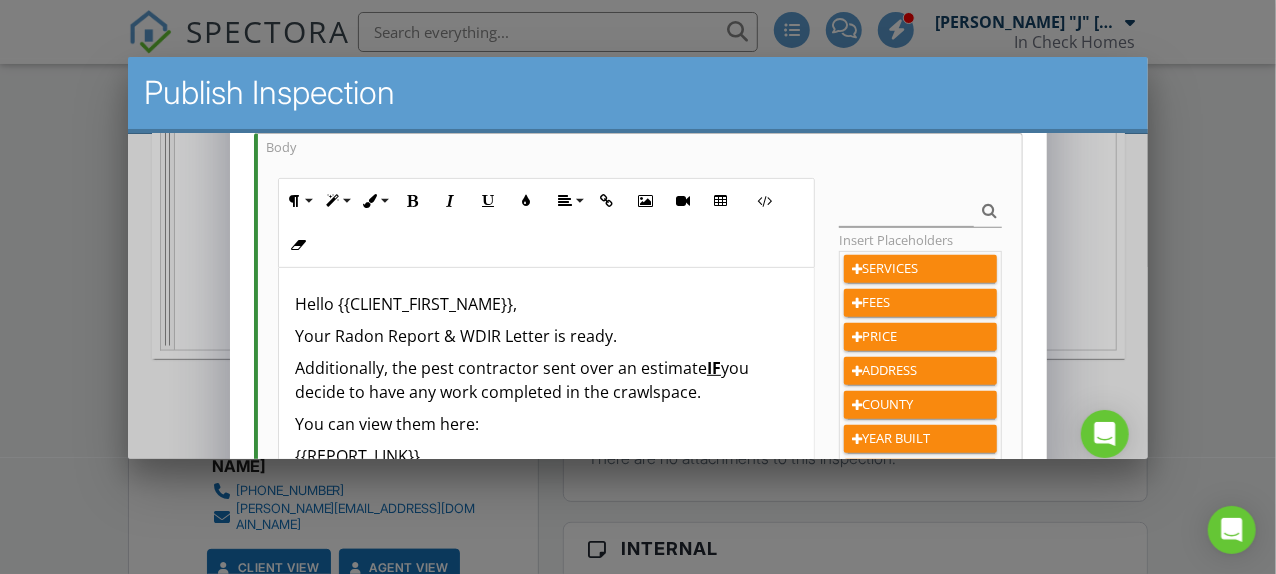click on "Your Radon Report & WDIR Letter is ready." at bounding box center [545, 336] 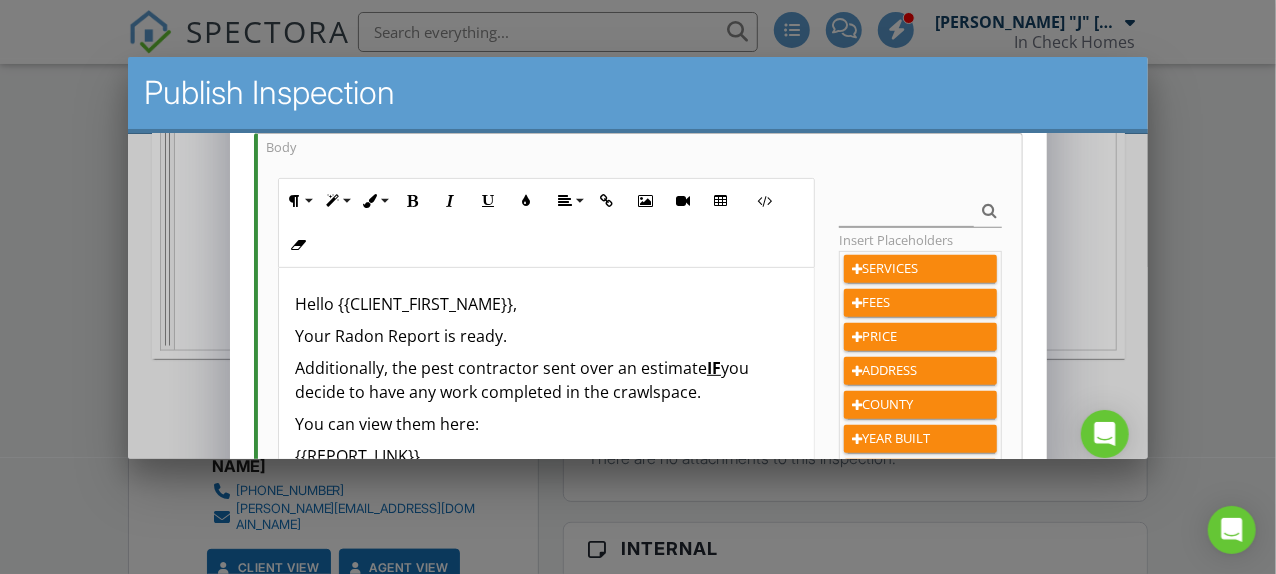 click on "Additionally, the pest contractor sent over an estimate  IF  you decide to have any work completed in the crawlspace." at bounding box center [545, 380] 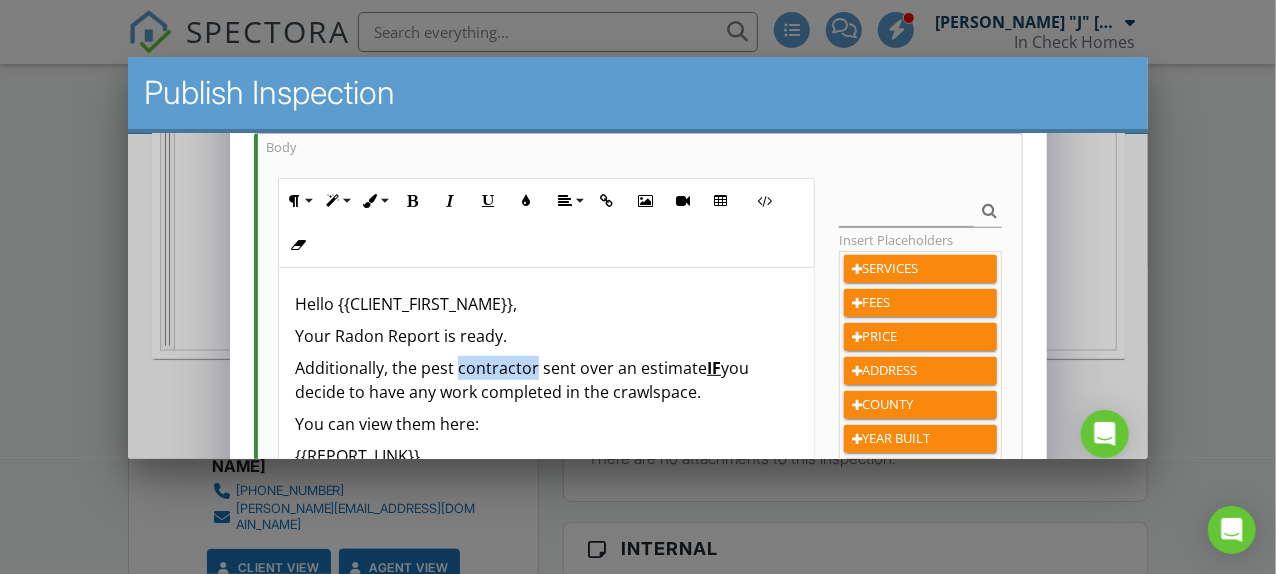 click on "Additionally, the pest contractor sent over an estimate  IF  you decide to have any work completed in the crawlspace." at bounding box center (545, 380) 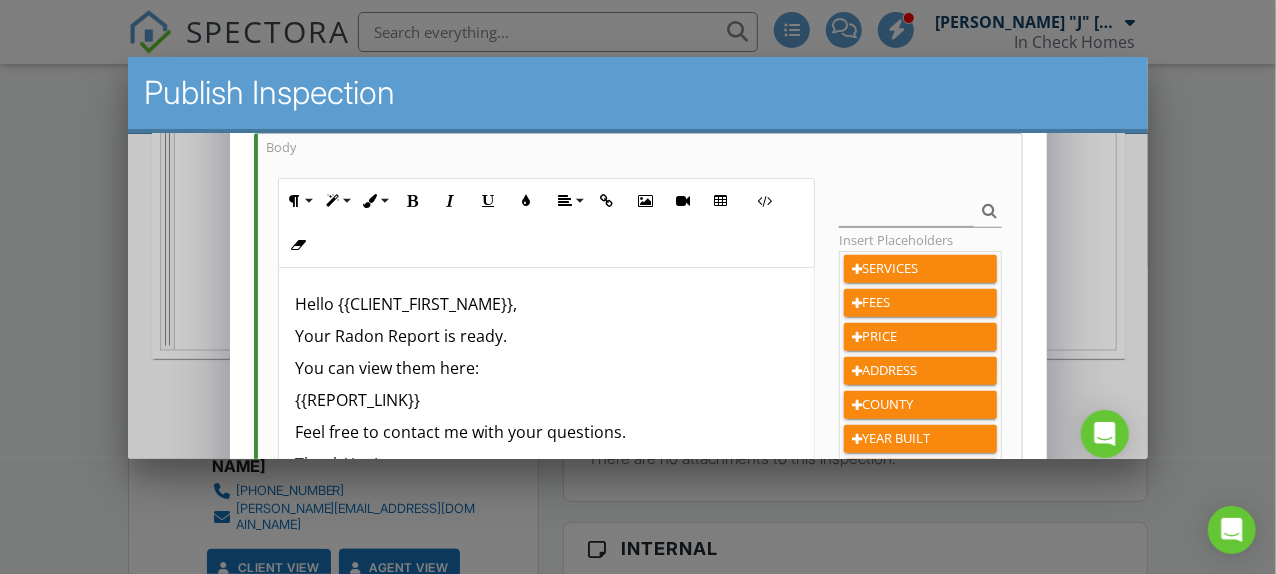click on "You can view them here:" at bounding box center (545, 368) 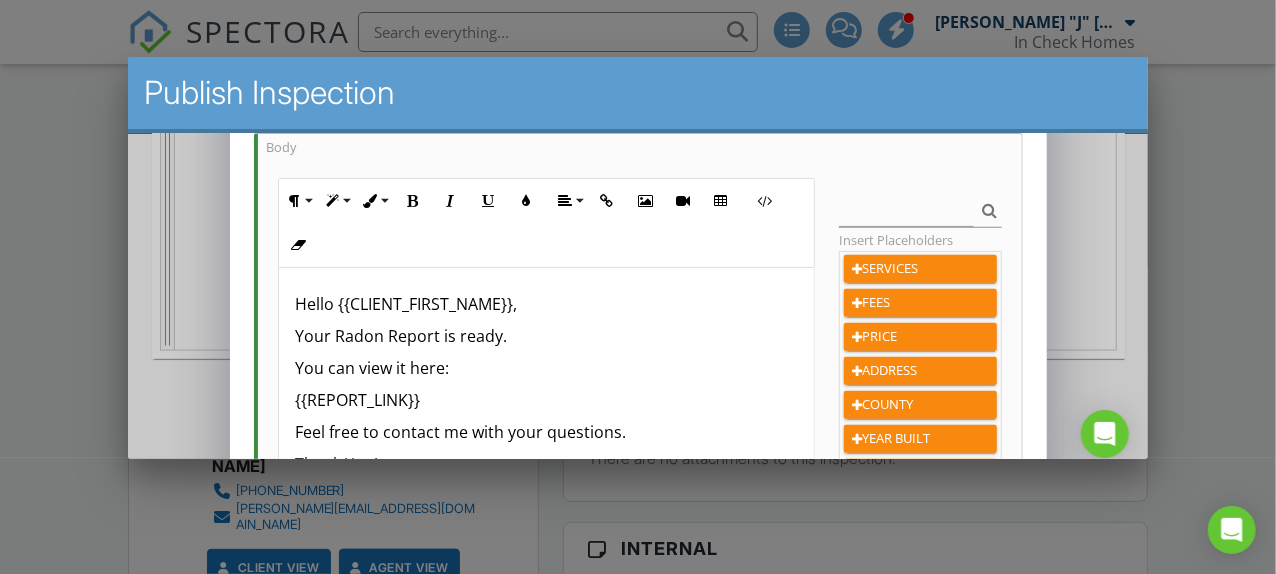 scroll, scrollTop: 0, scrollLeft: 0, axis: both 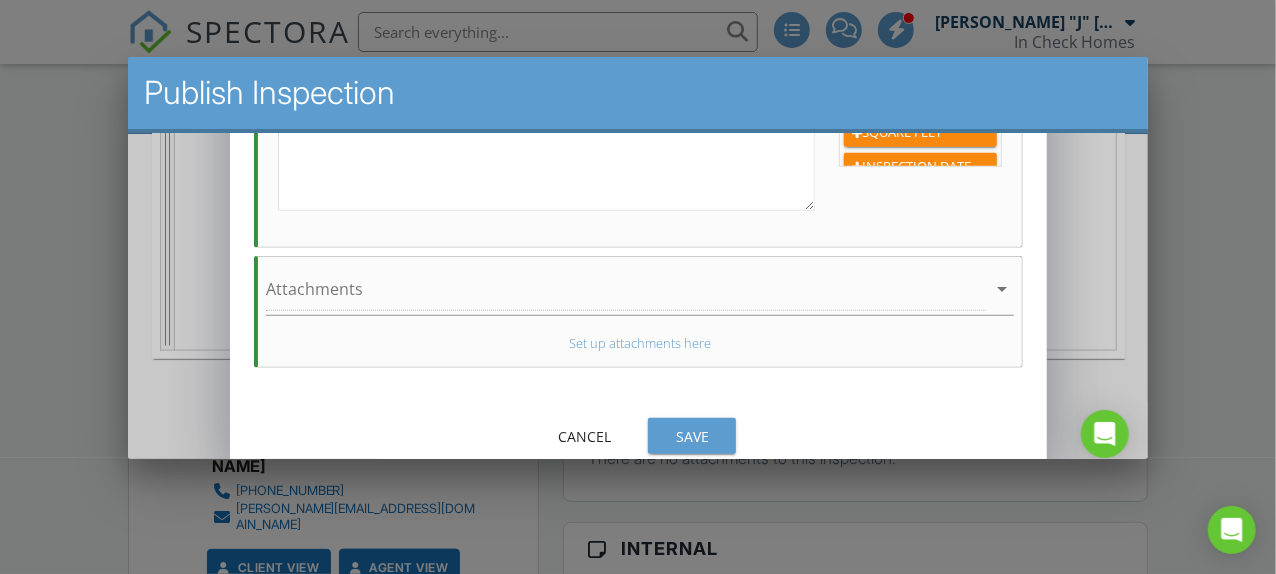 click on "Save" at bounding box center [691, 436] 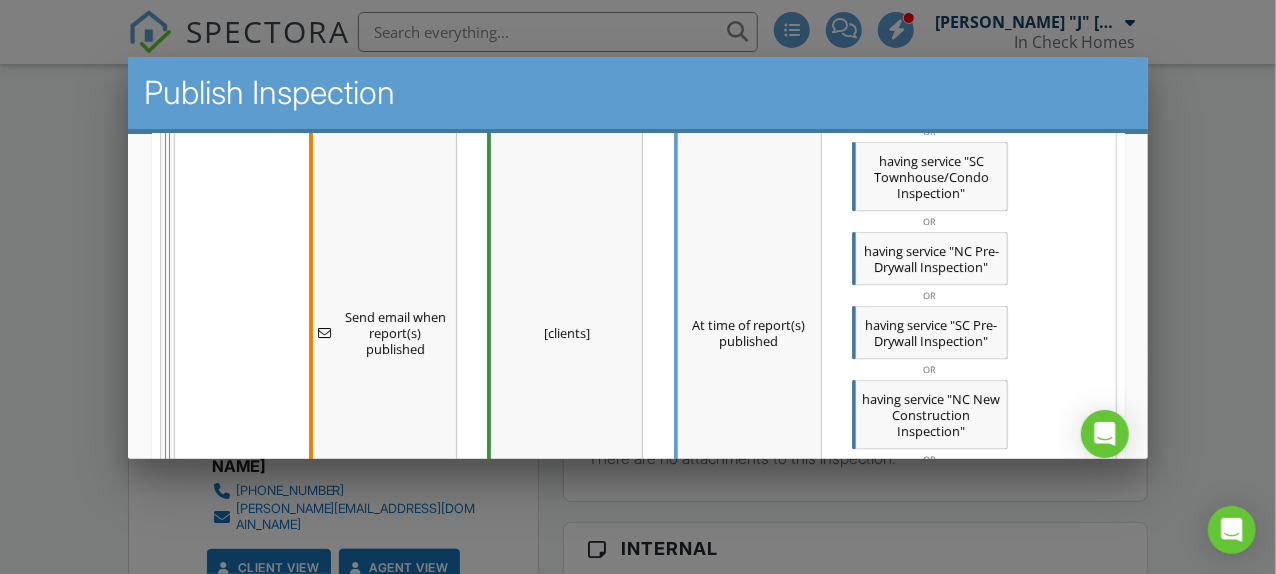 scroll, scrollTop: 706, scrollLeft: 0, axis: vertical 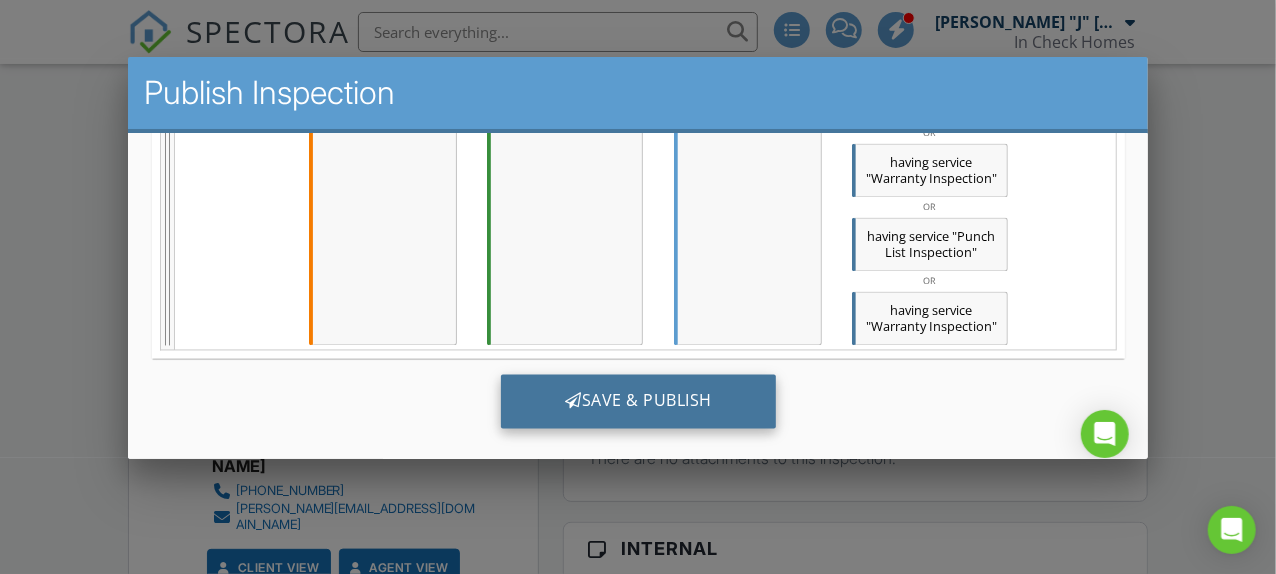 click on "Save & Publish" at bounding box center [637, 402] 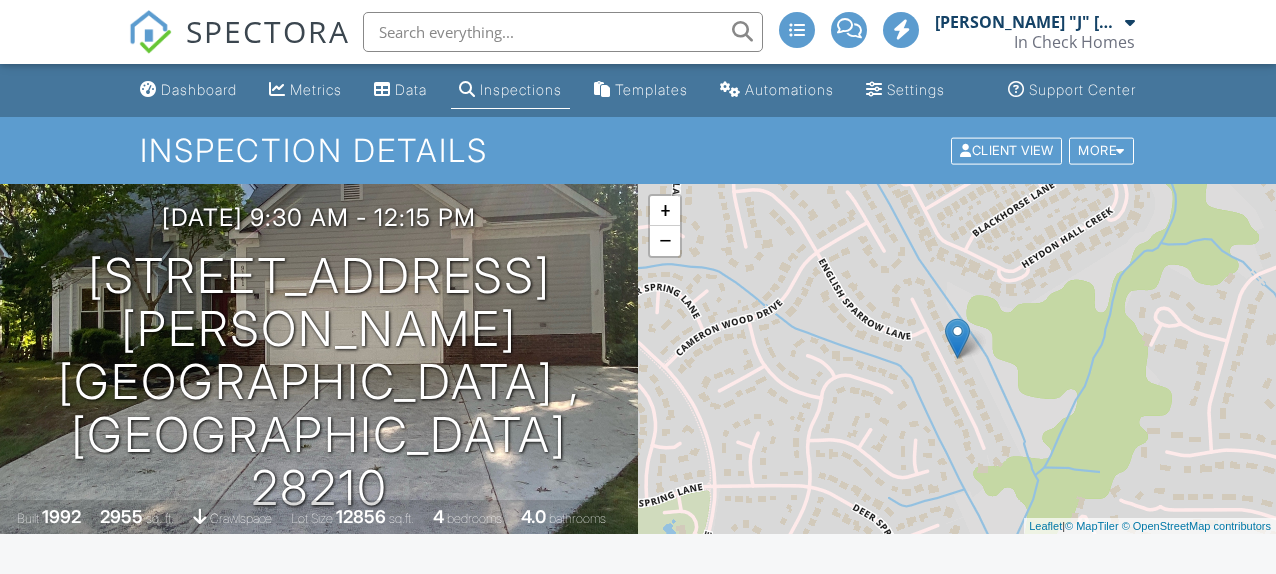 scroll, scrollTop: 0, scrollLeft: 0, axis: both 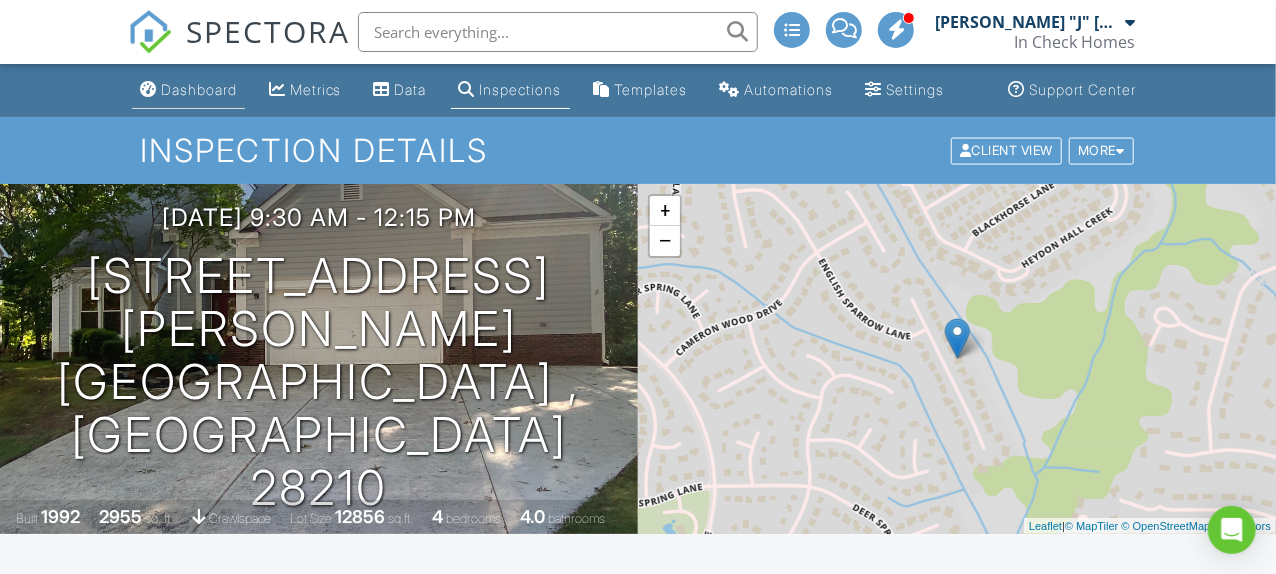 click on "Dashboard" at bounding box center (199, 89) 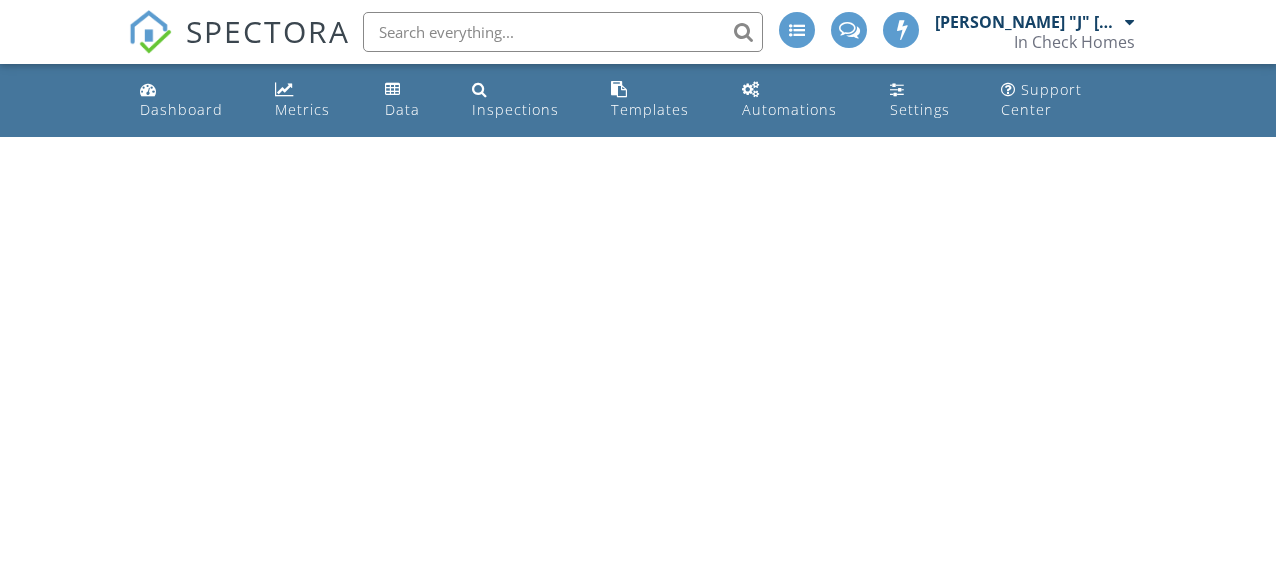 scroll, scrollTop: 0, scrollLeft: 0, axis: both 